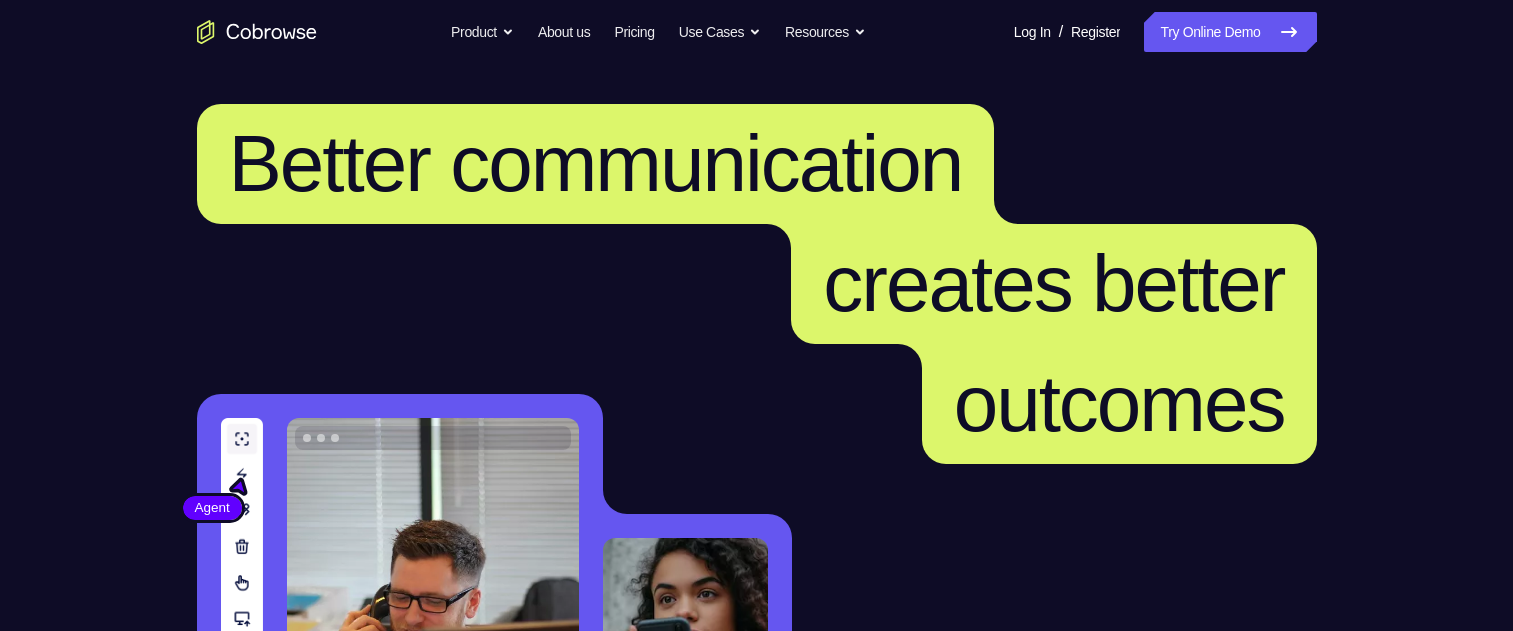 scroll, scrollTop: 300, scrollLeft: 0, axis: vertical 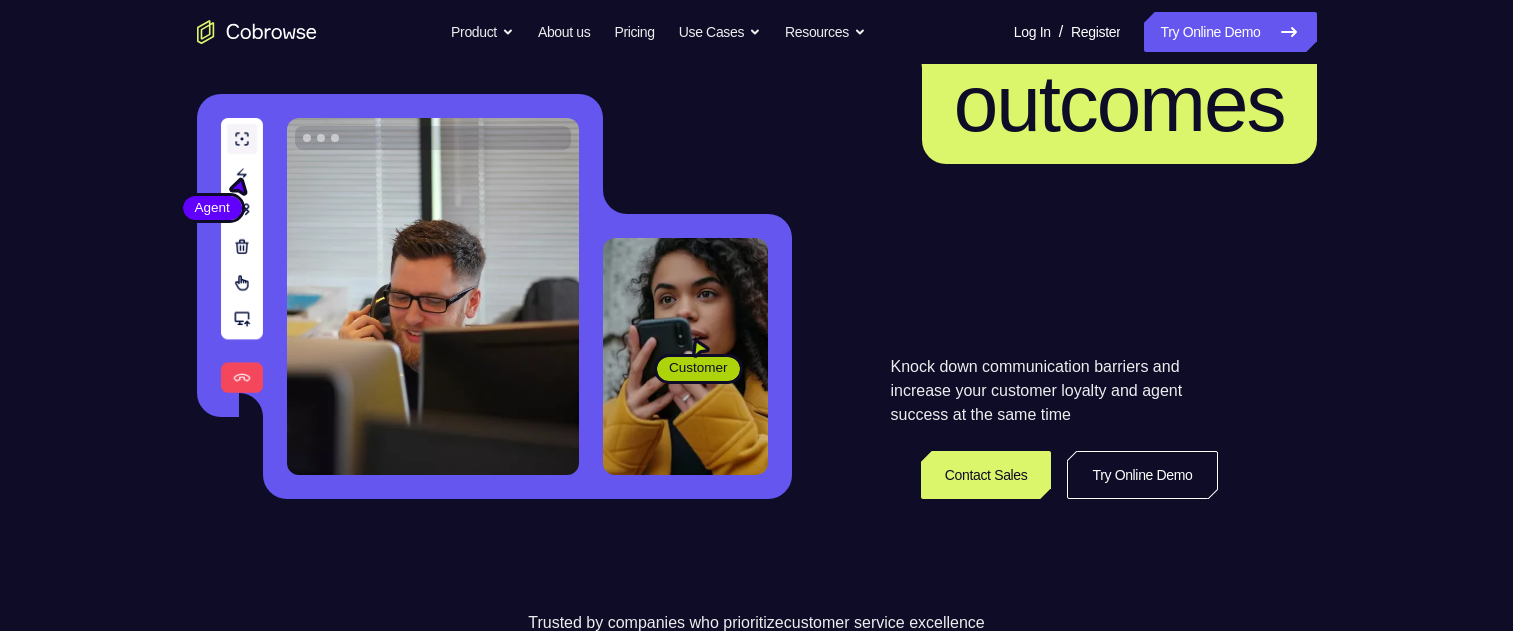 click on "Try Online Demo" at bounding box center [1142, 475] 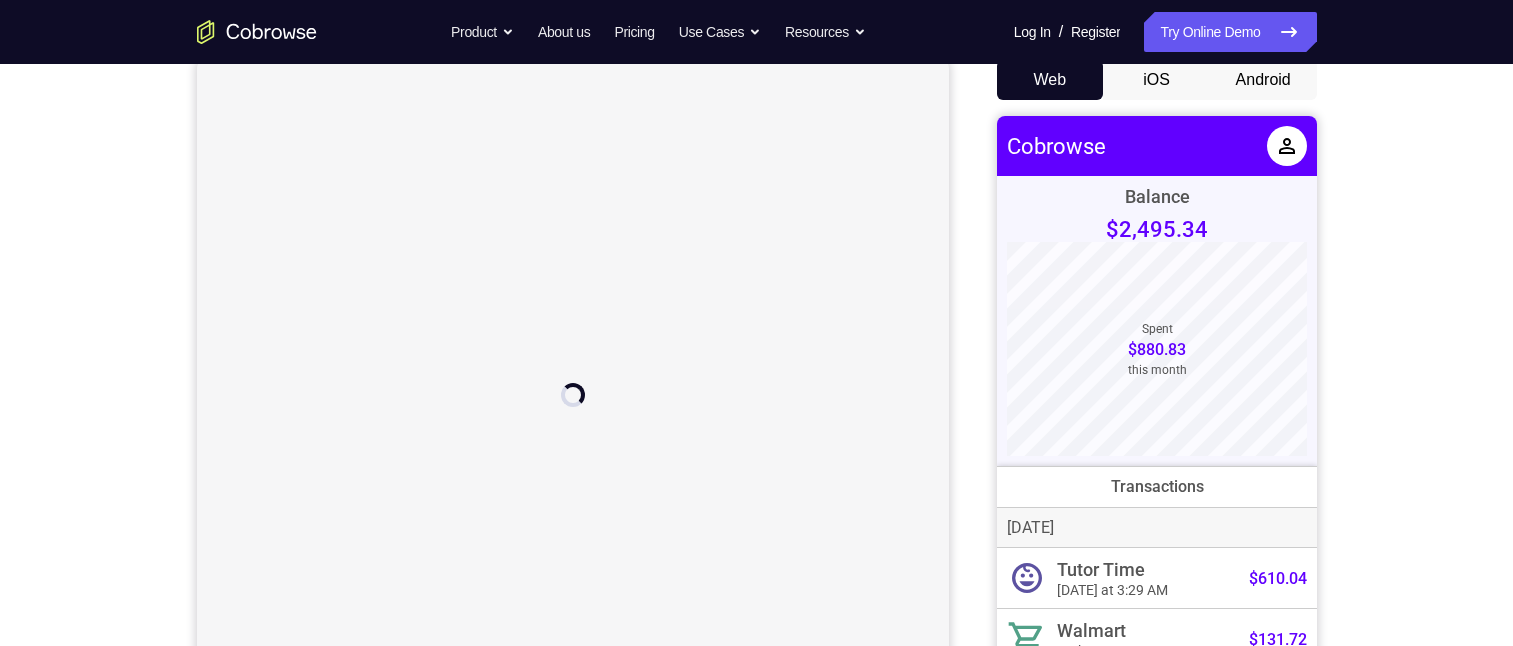 scroll, scrollTop: 400, scrollLeft: 0, axis: vertical 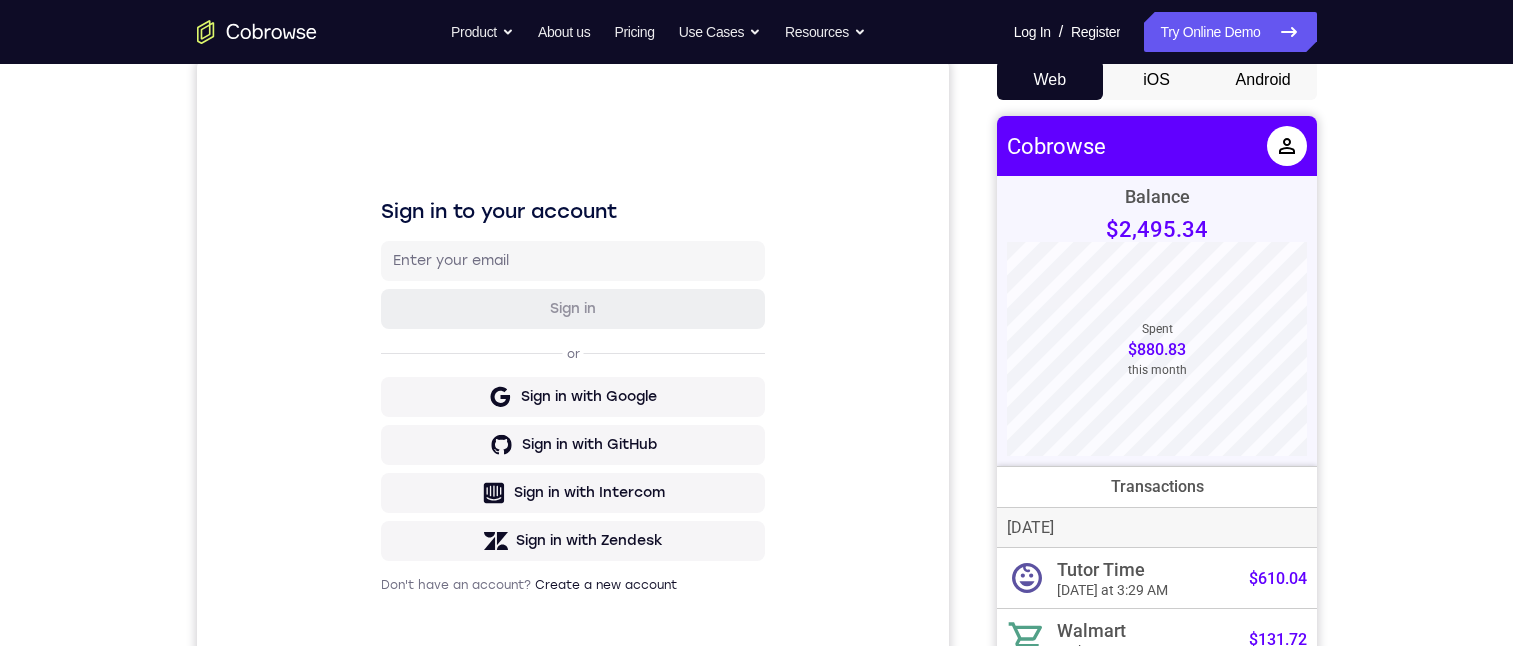 click on "Android" at bounding box center [1263, 80] 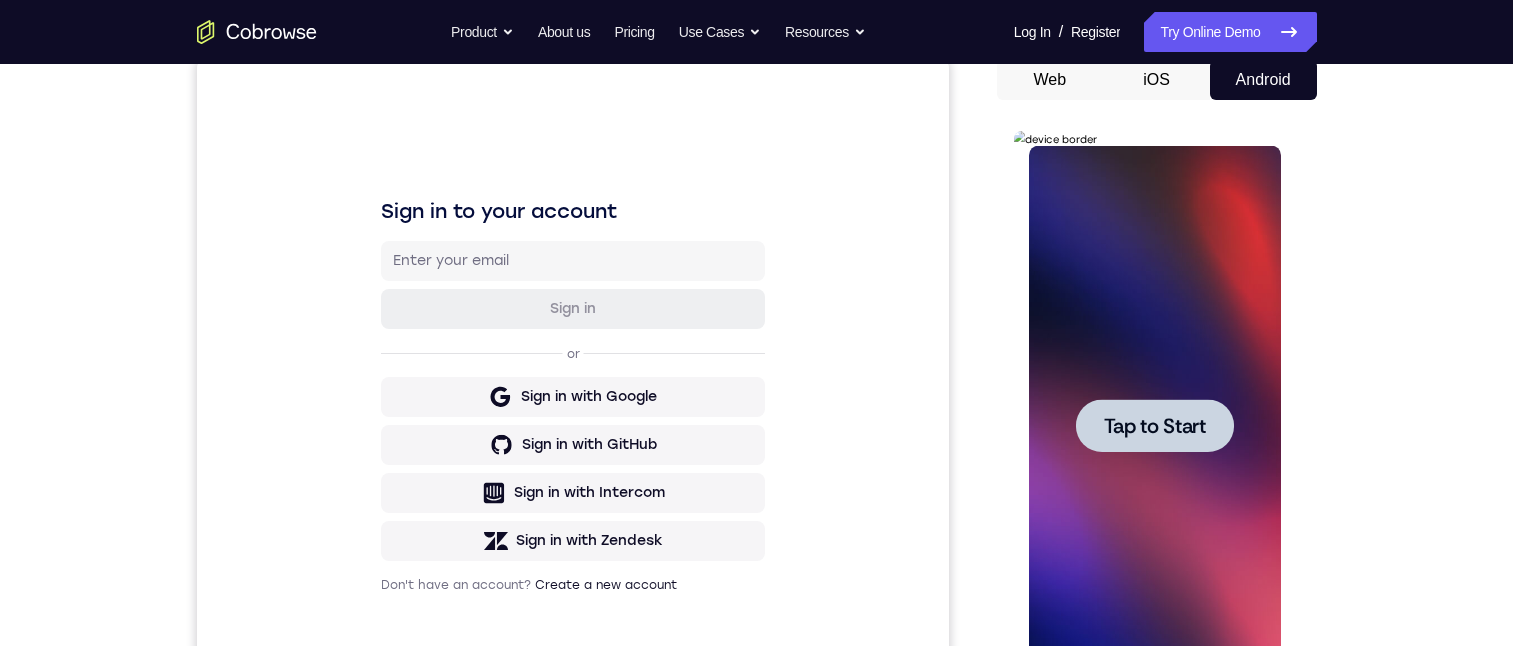 scroll, scrollTop: 0, scrollLeft: 0, axis: both 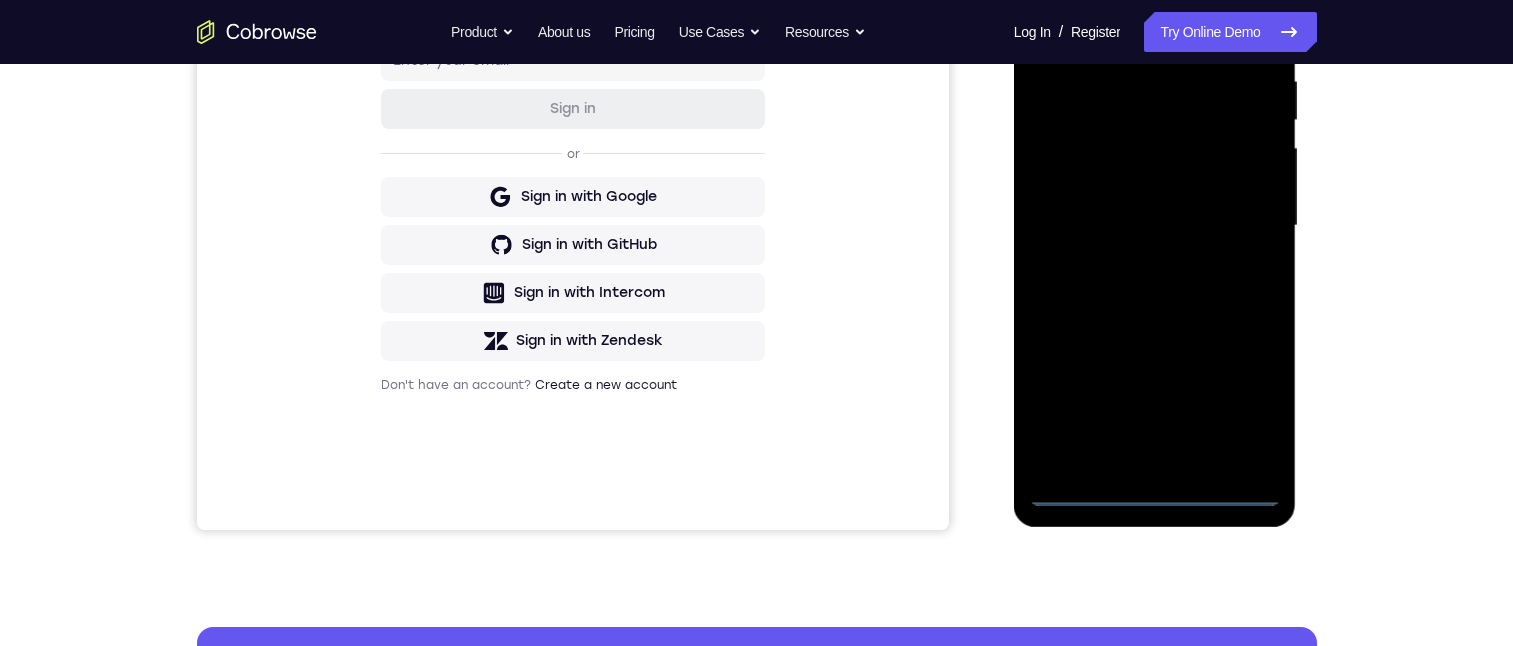 click at bounding box center (1155, 226) 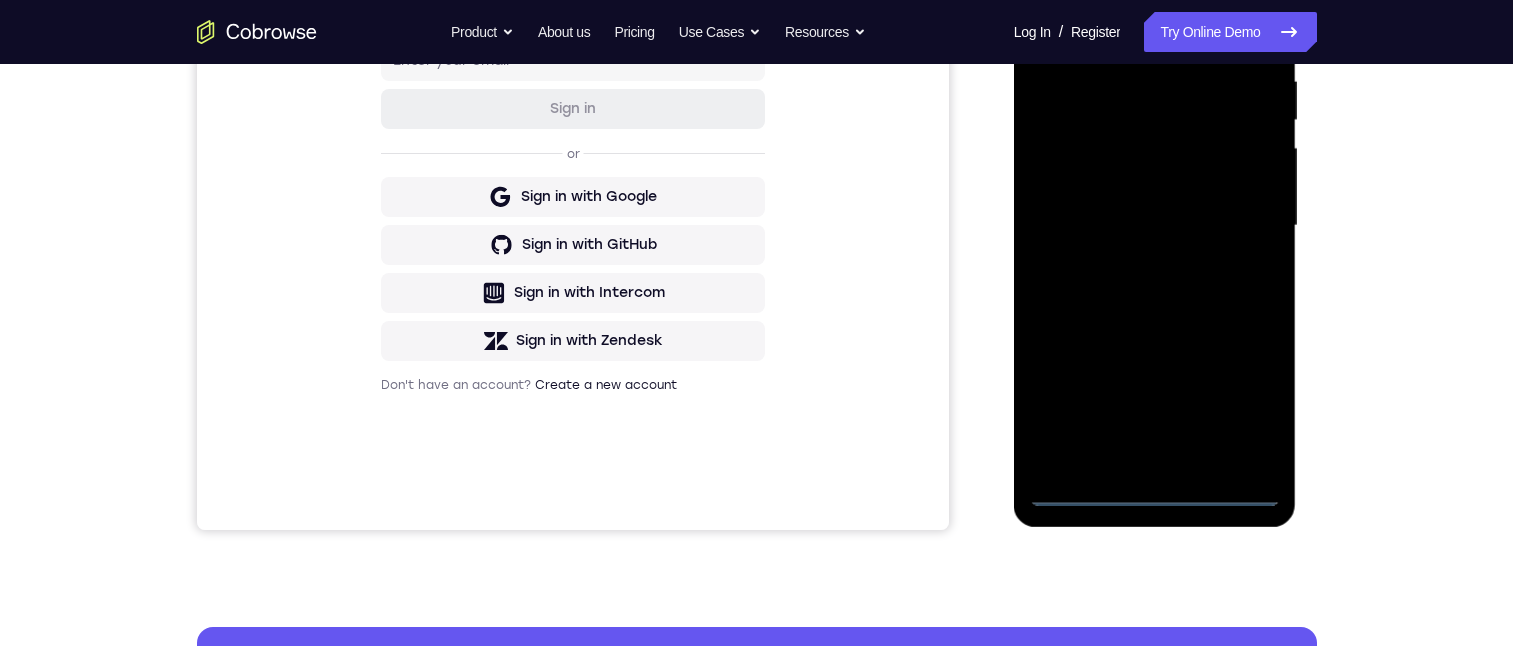 click at bounding box center (1155, 226) 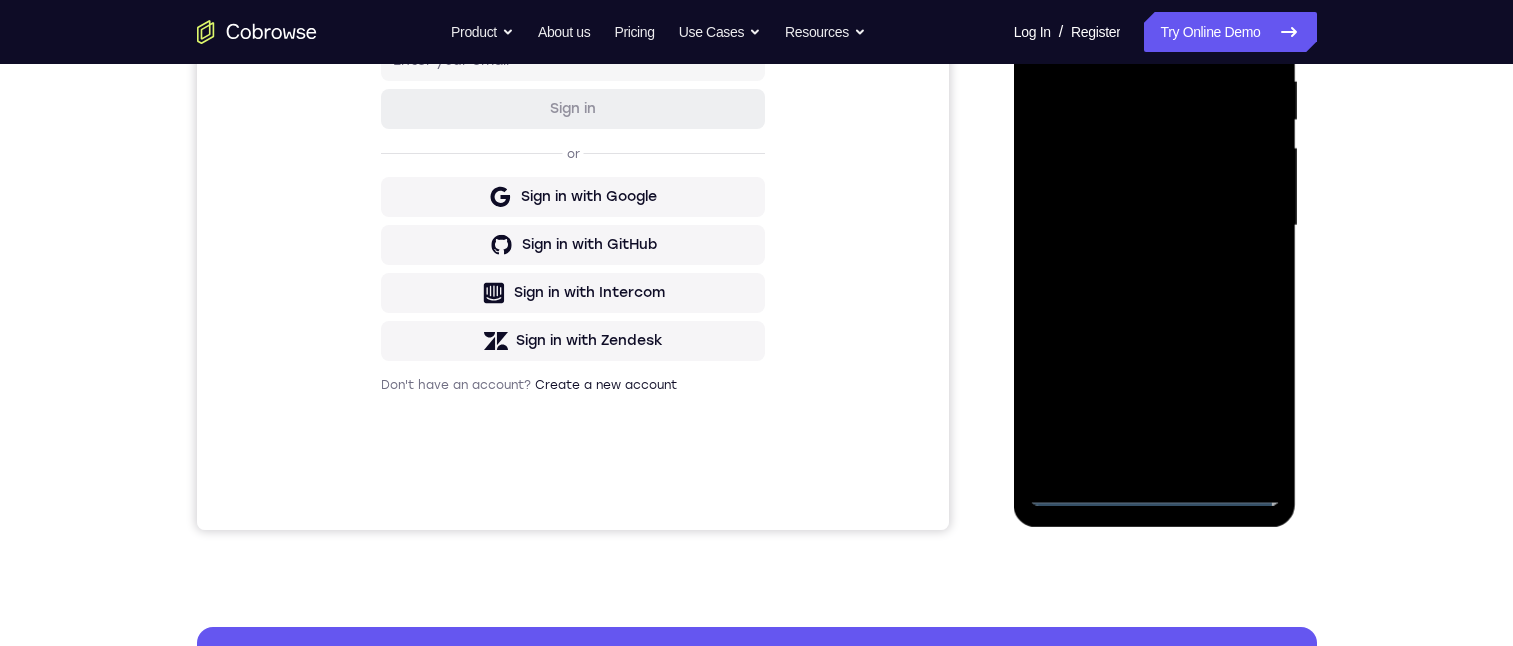 click at bounding box center [1155, 226] 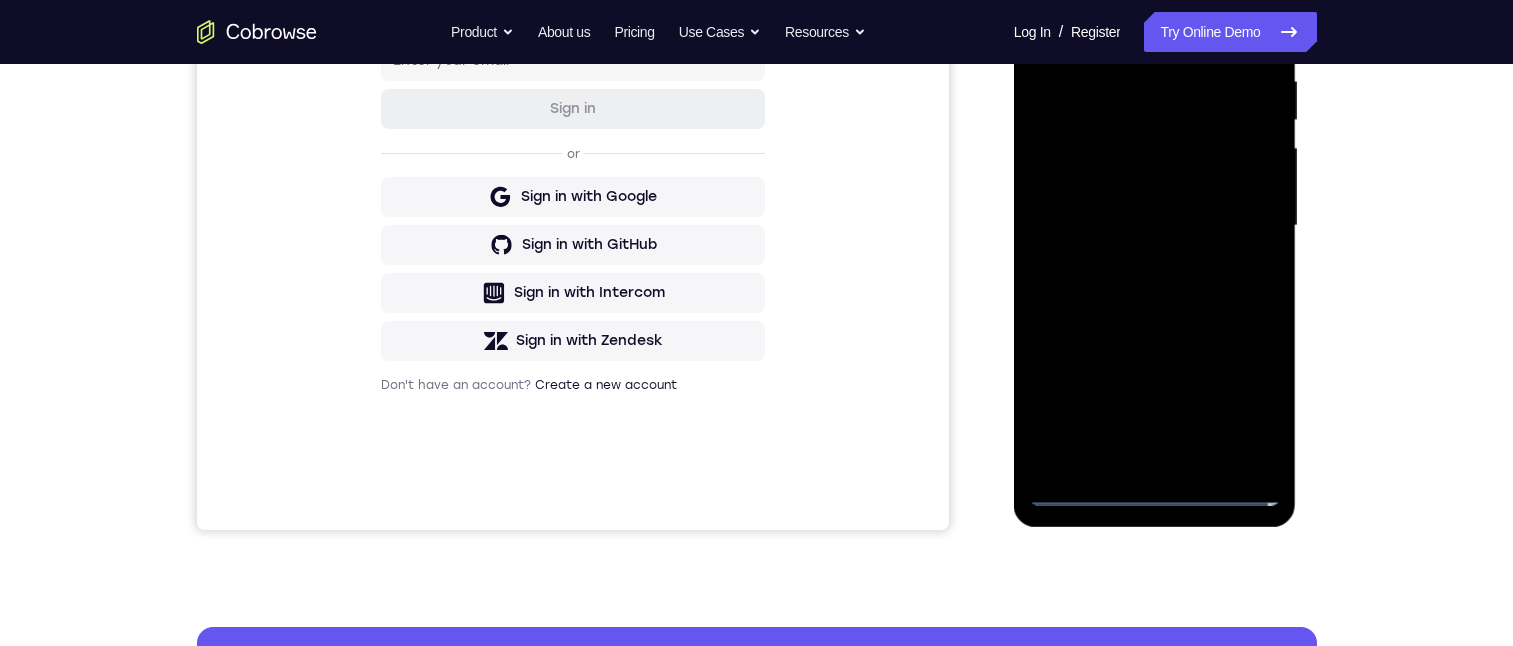 click at bounding box center [1155, 226] 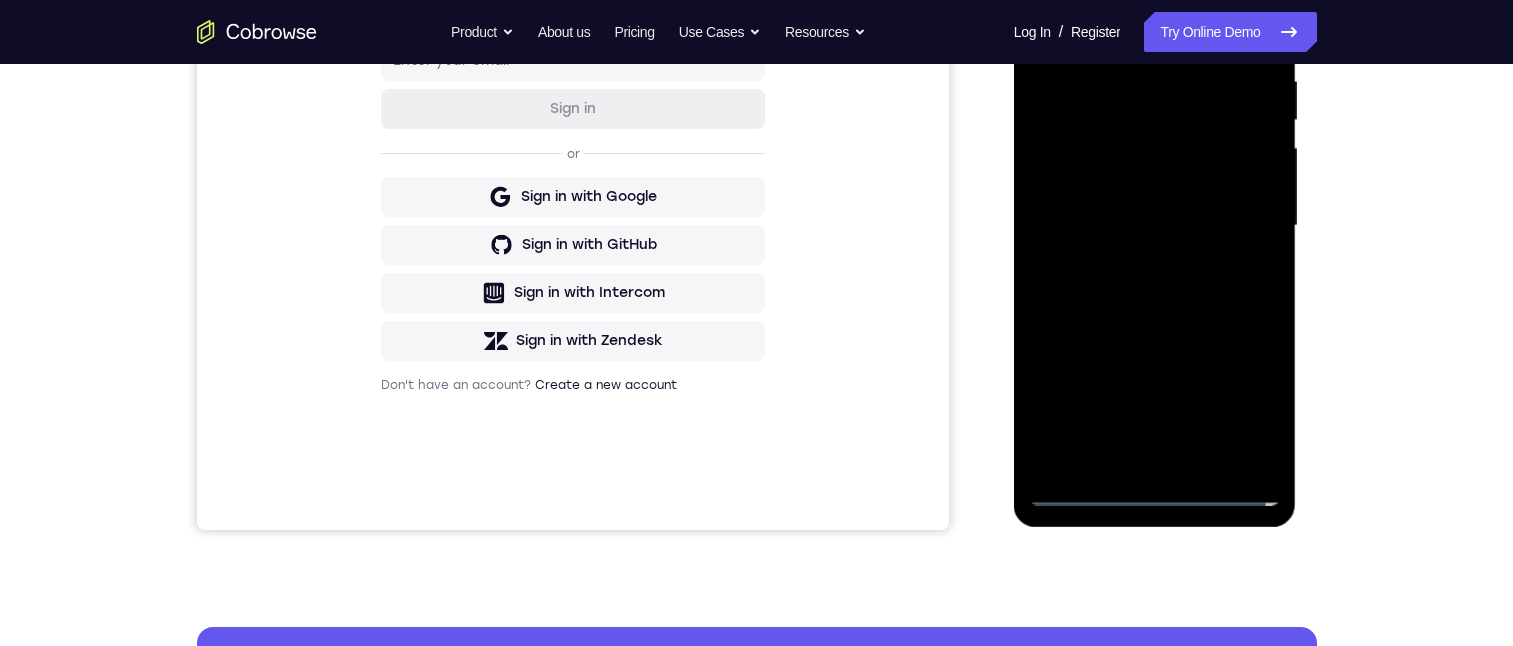 scroll, scrollTop: 100, scrollLeft: 0, axis: vertical 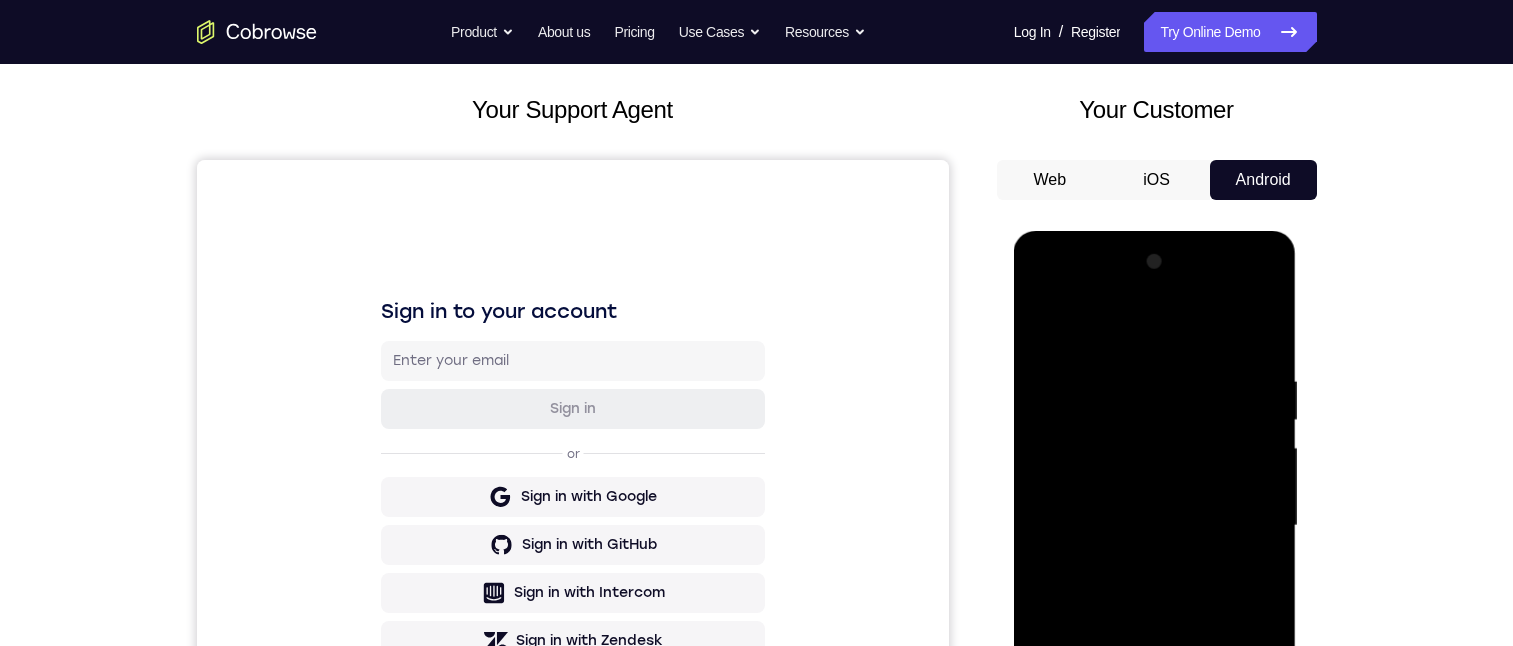 click at bounding box center (1155, 526) 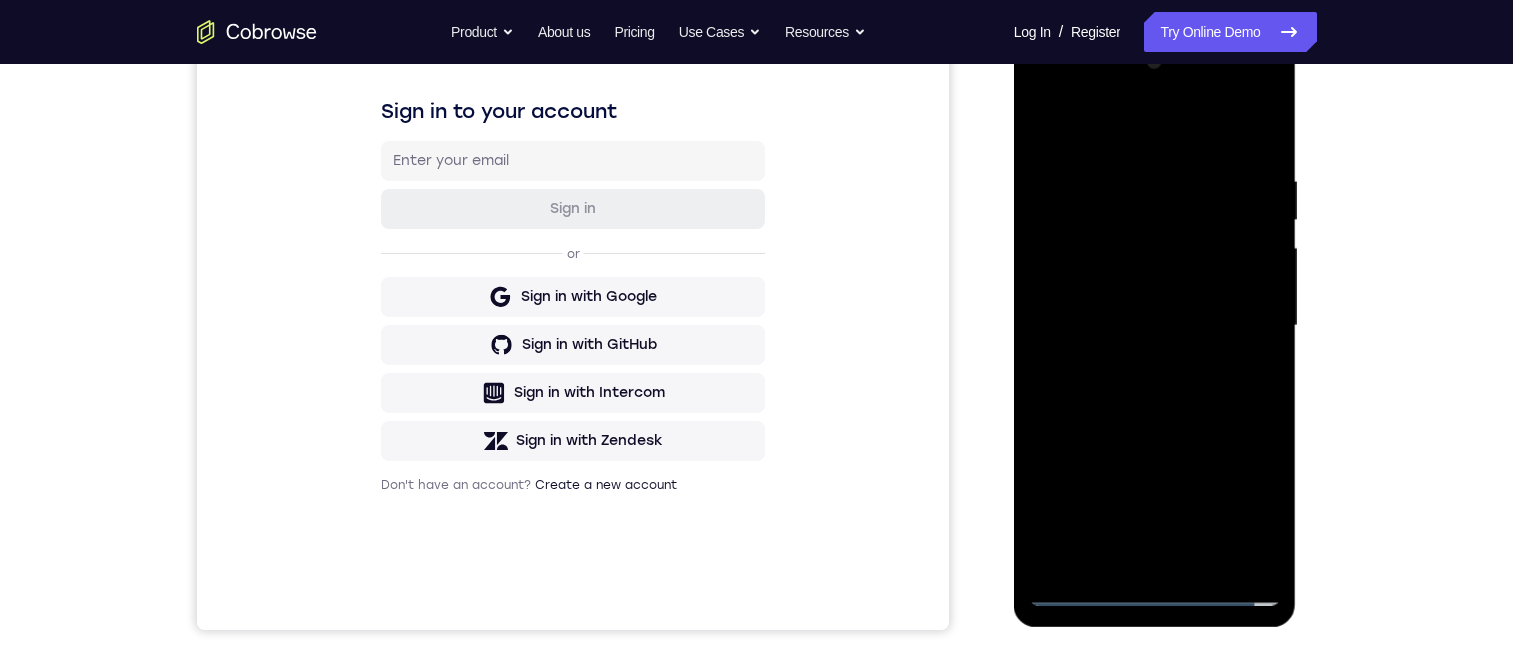 click at bounding box center (1155, 326) 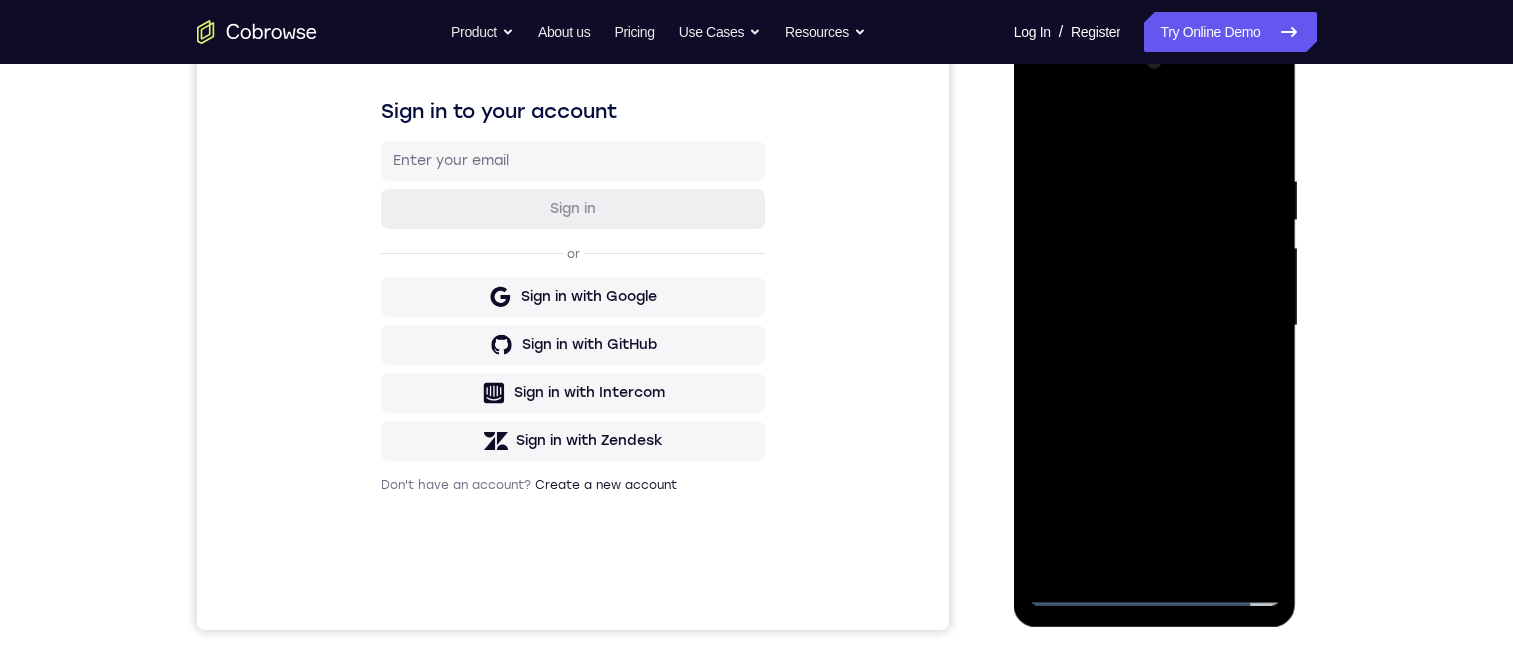 click at bounding box center [1155, 326] 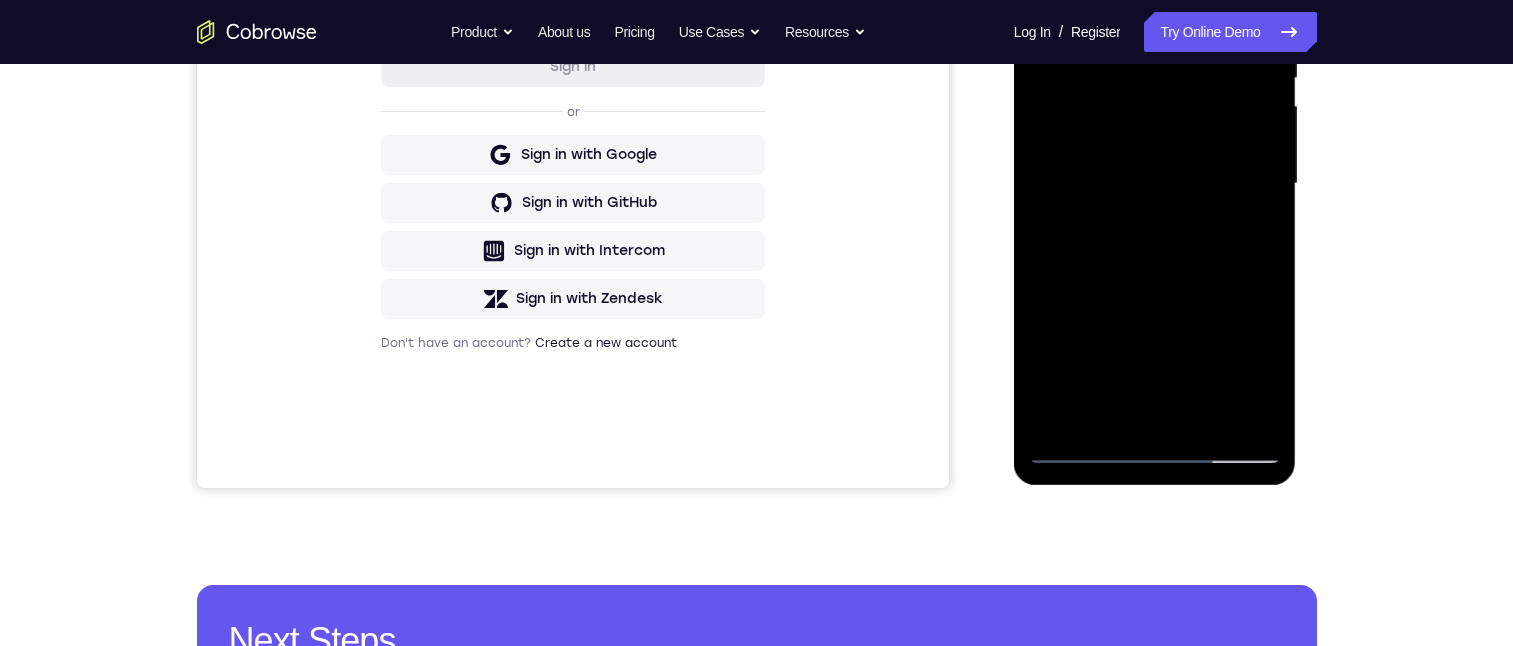 scroll, scrollTop: 300, scrollLeft: 0, axis: vertical 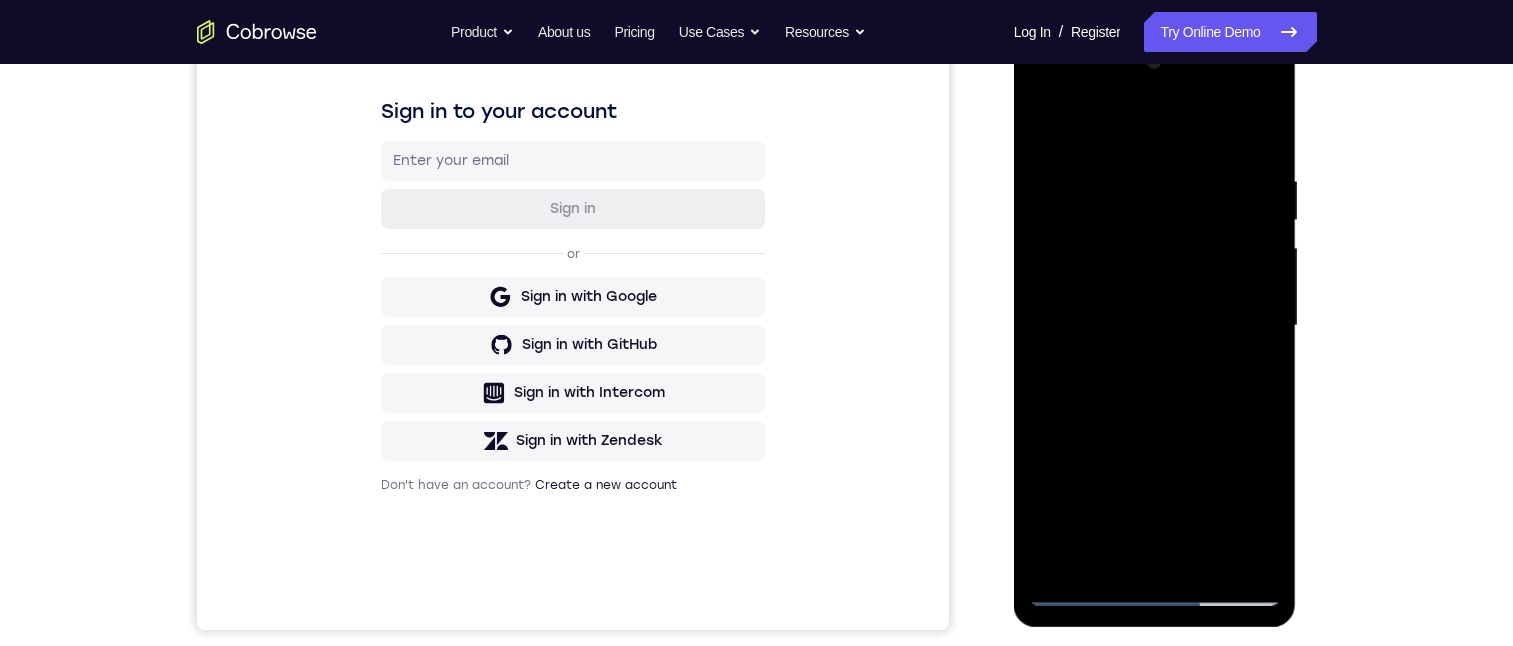 click at bounding box center (1155, 326) 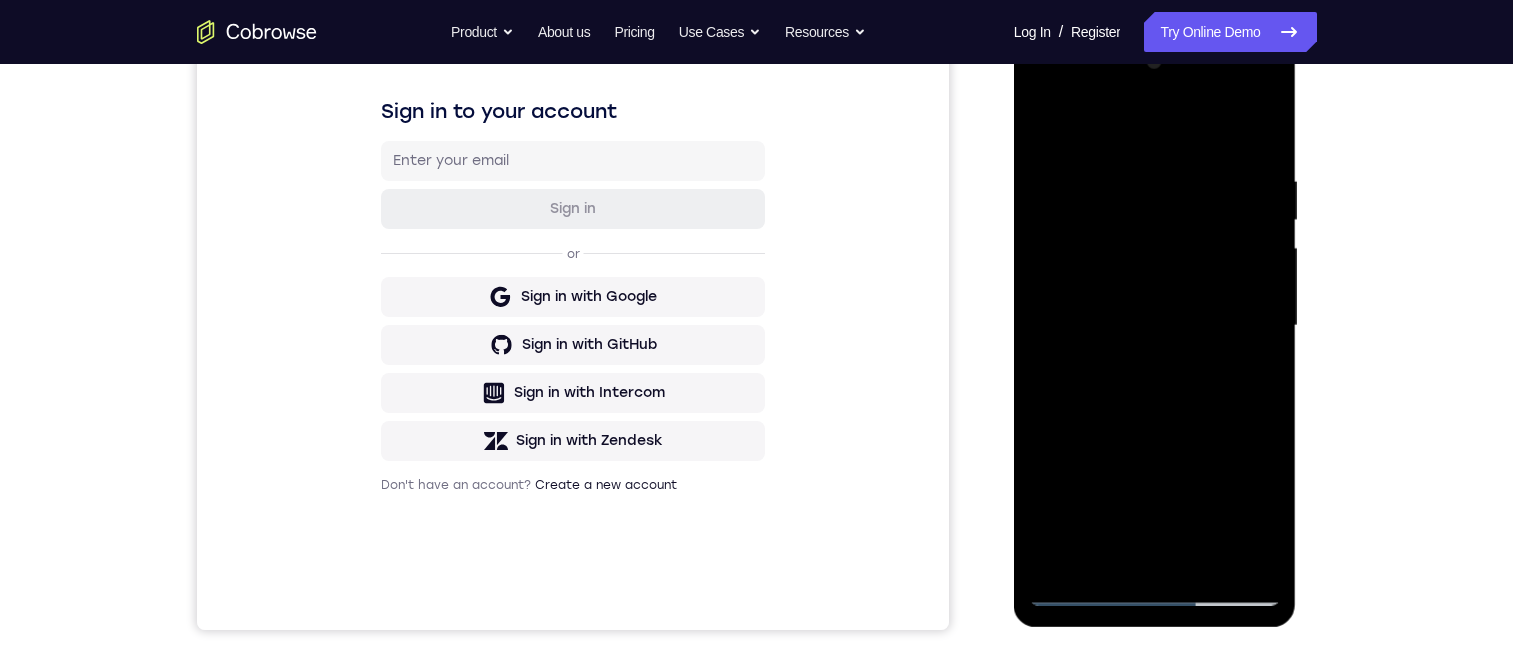 click at bounding box center [1155, 326] 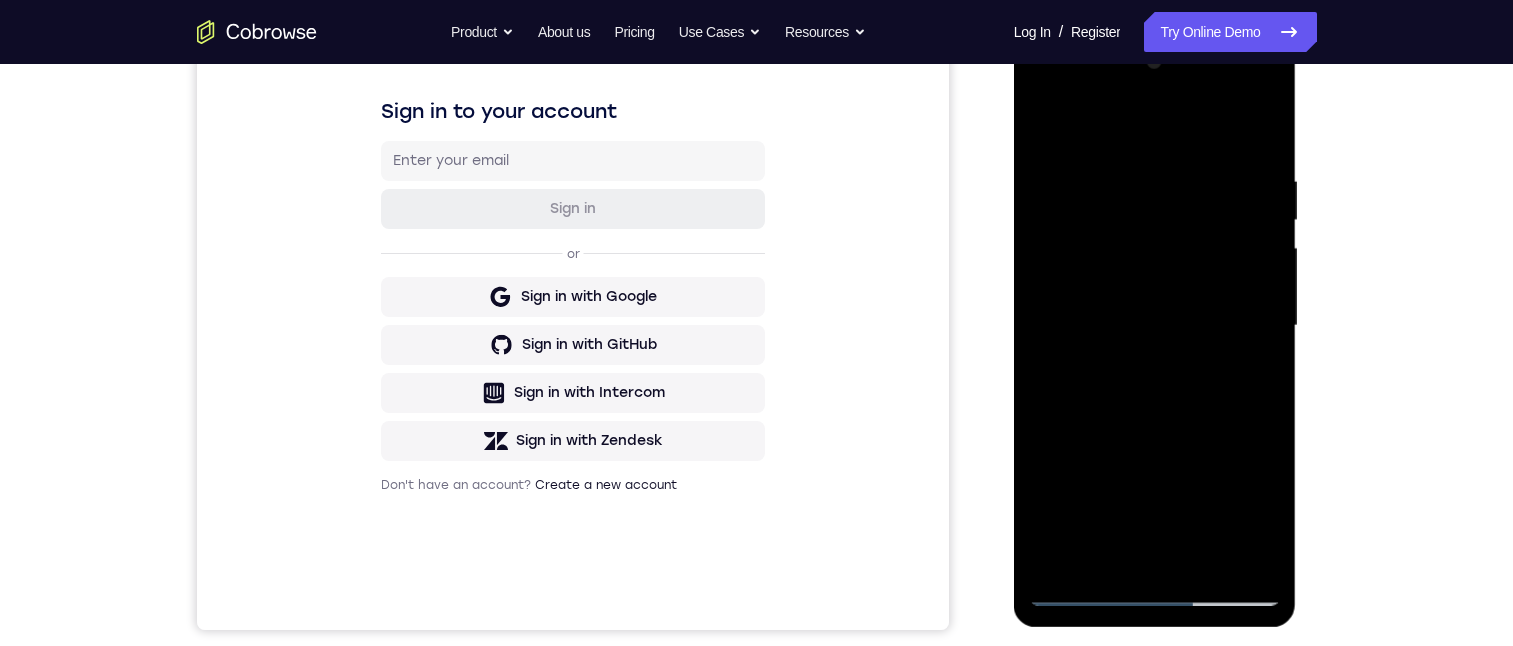 click at bounding box center [1155, 326] 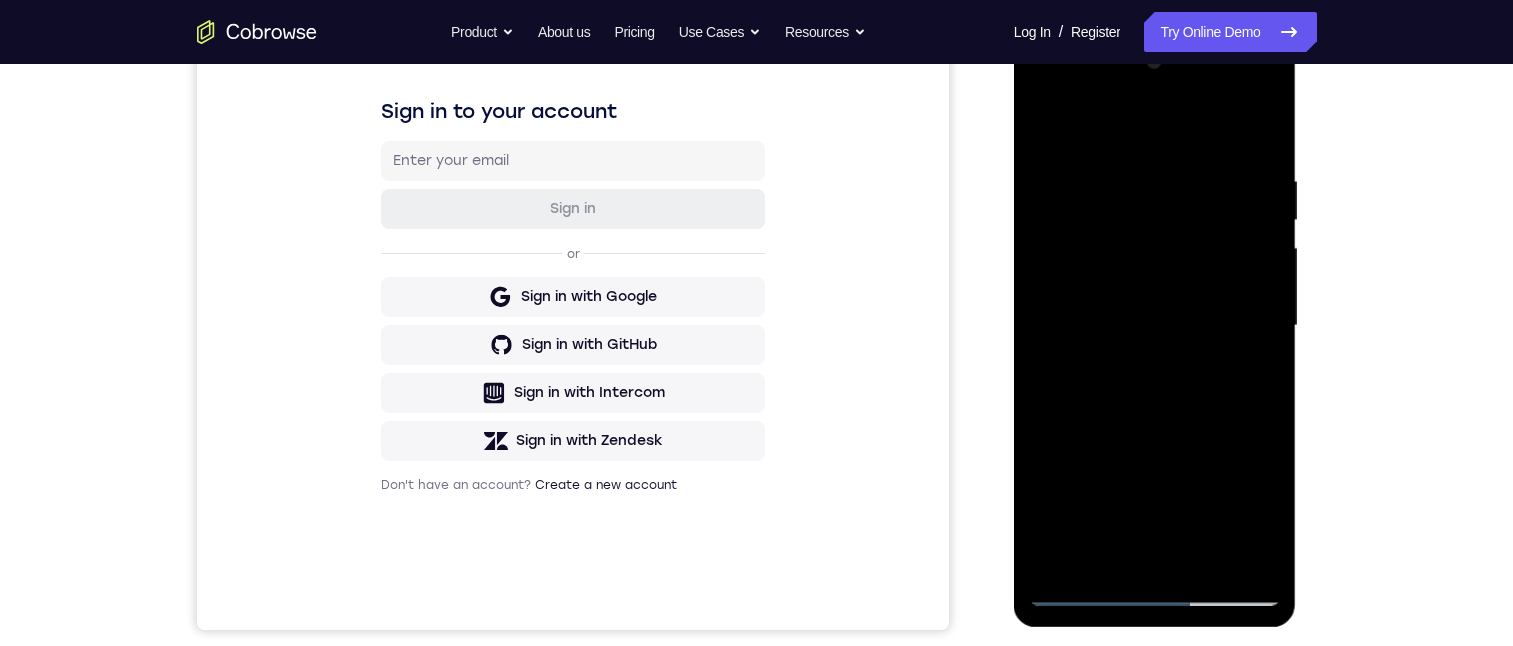 drag, startPoint x: 1140, startPoint y: 276, endPoint x: 1104, endPoint y: 273, distance: 36.124783 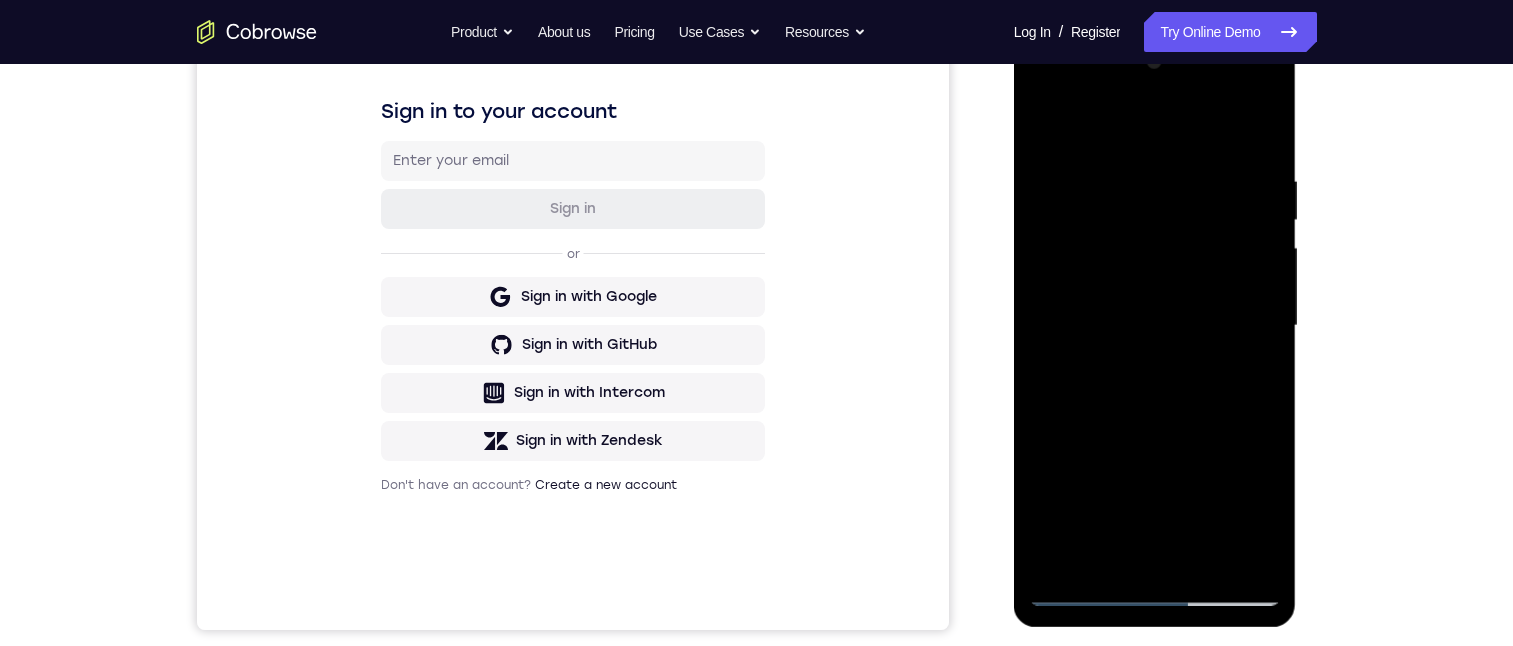 drag, startPoint x: 1149, startPoint y: 277, endPoint x: 1064, endPoint y: 275, distance: 85.02353 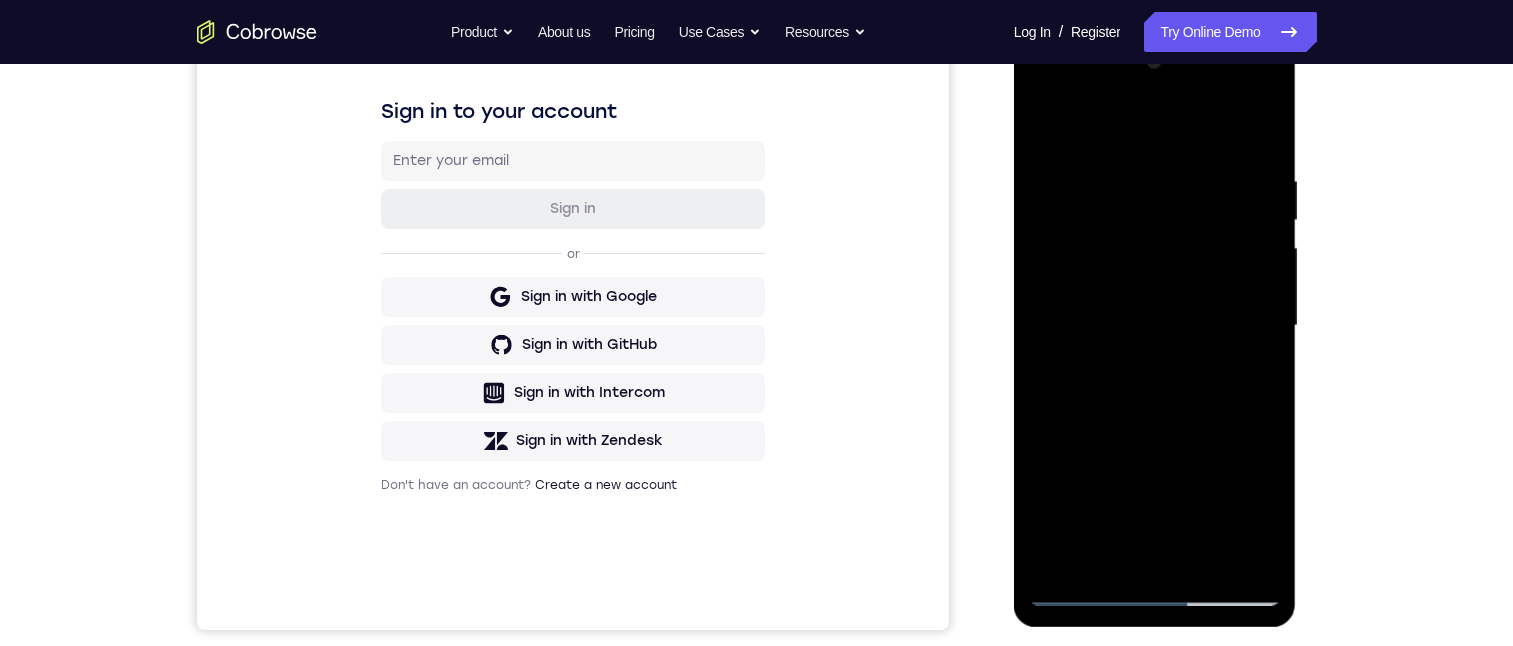 drag, startPoint x: 1058, startPoint y: 271, endPoint x: 1143, endPoint y: 270, distance: 85.00588 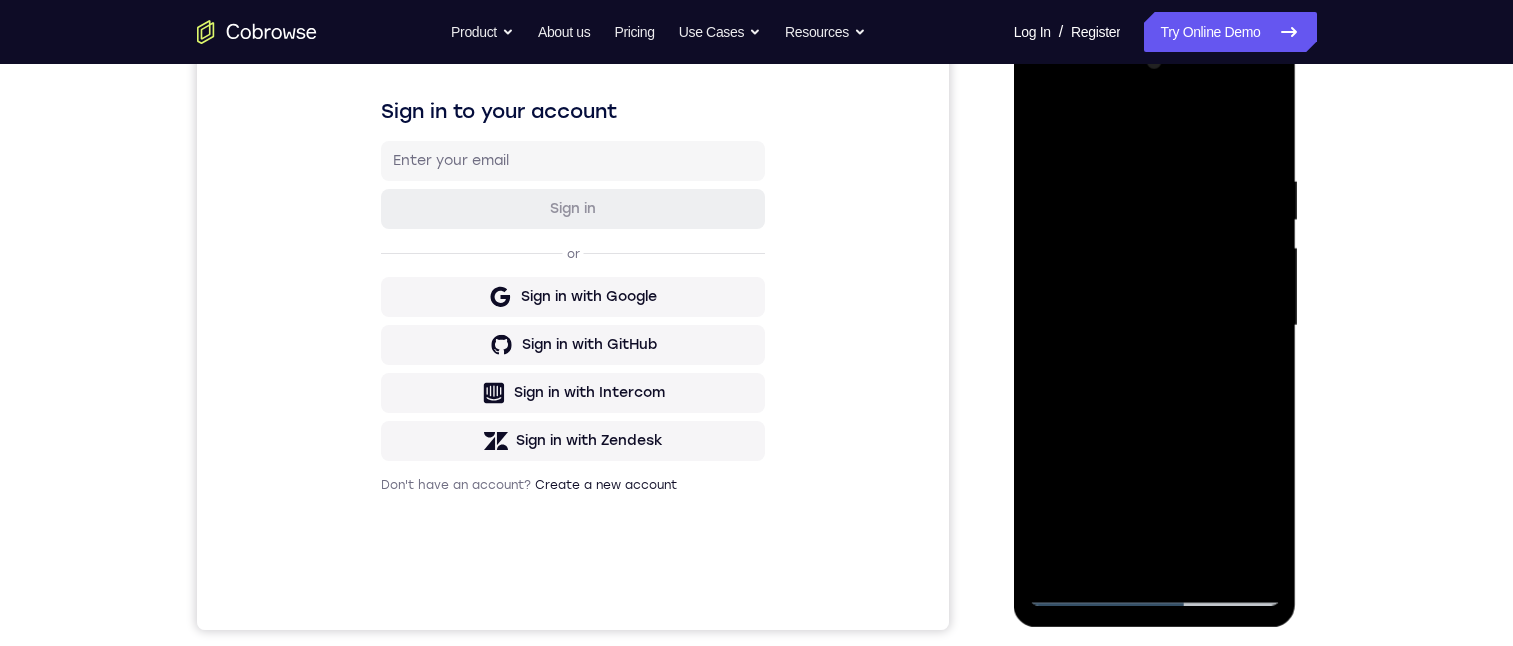 drag, startPoint x: 1165, startPoint y: 263, endPoint x: 1121, endPoint y: 248, distance: 46.486557 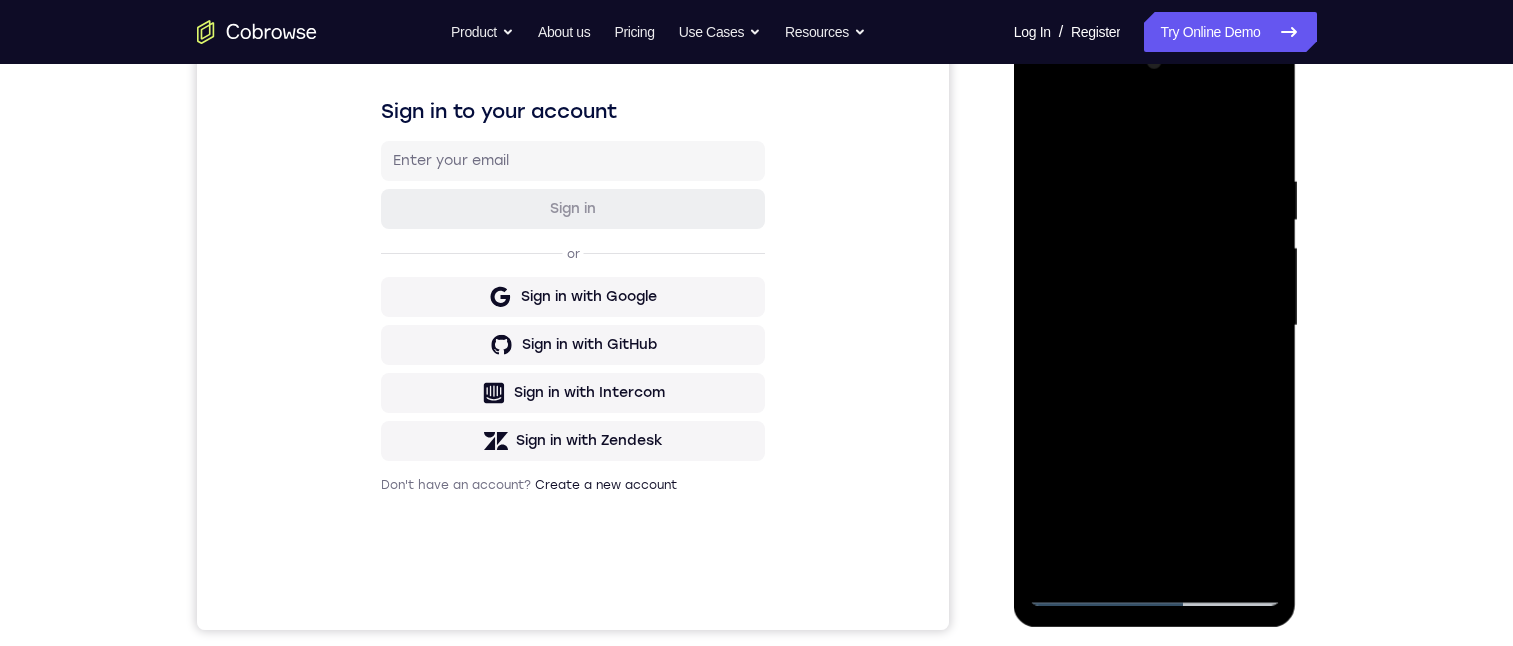 drag, startPoint x: 1110, startPoint y: 182, endPoint x: 1209, endPoint y: 173, distance: 99.40825 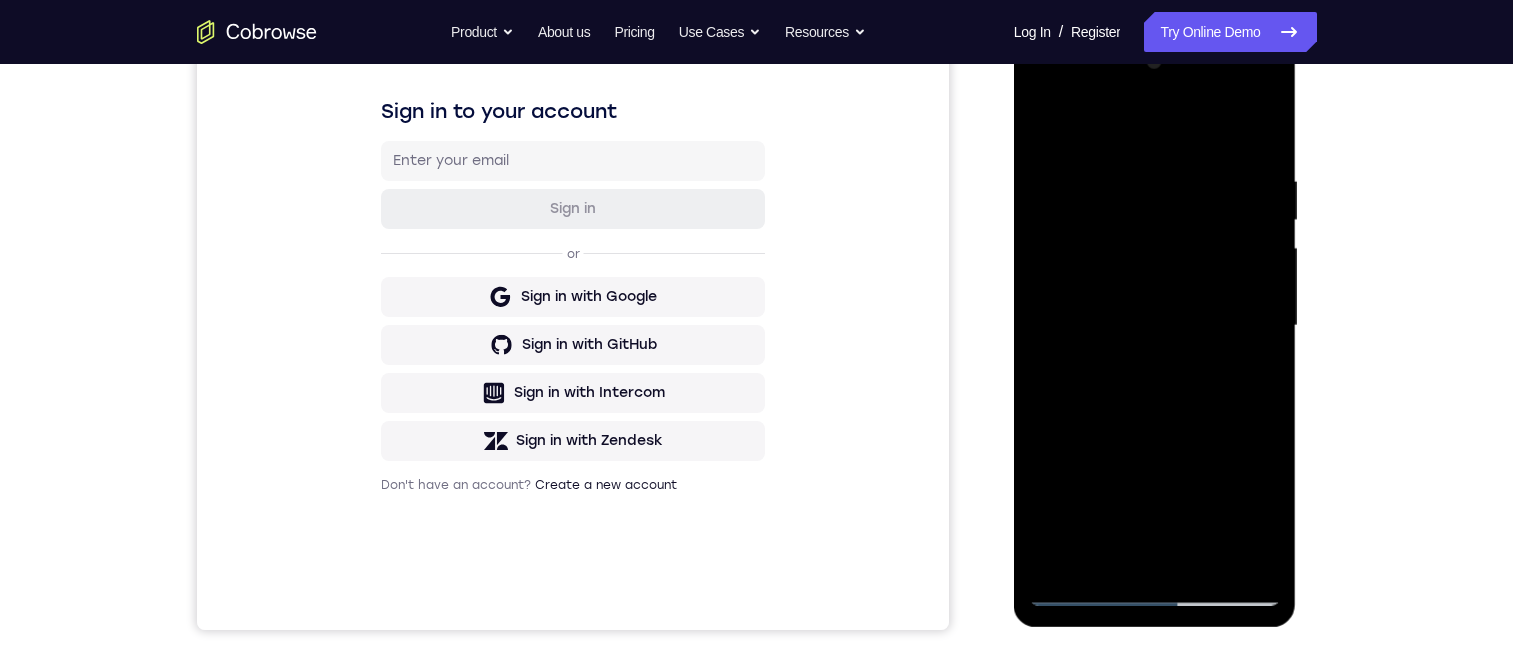 scroll, scrollTop: 200, scrollLeft: 0, axis: vertical 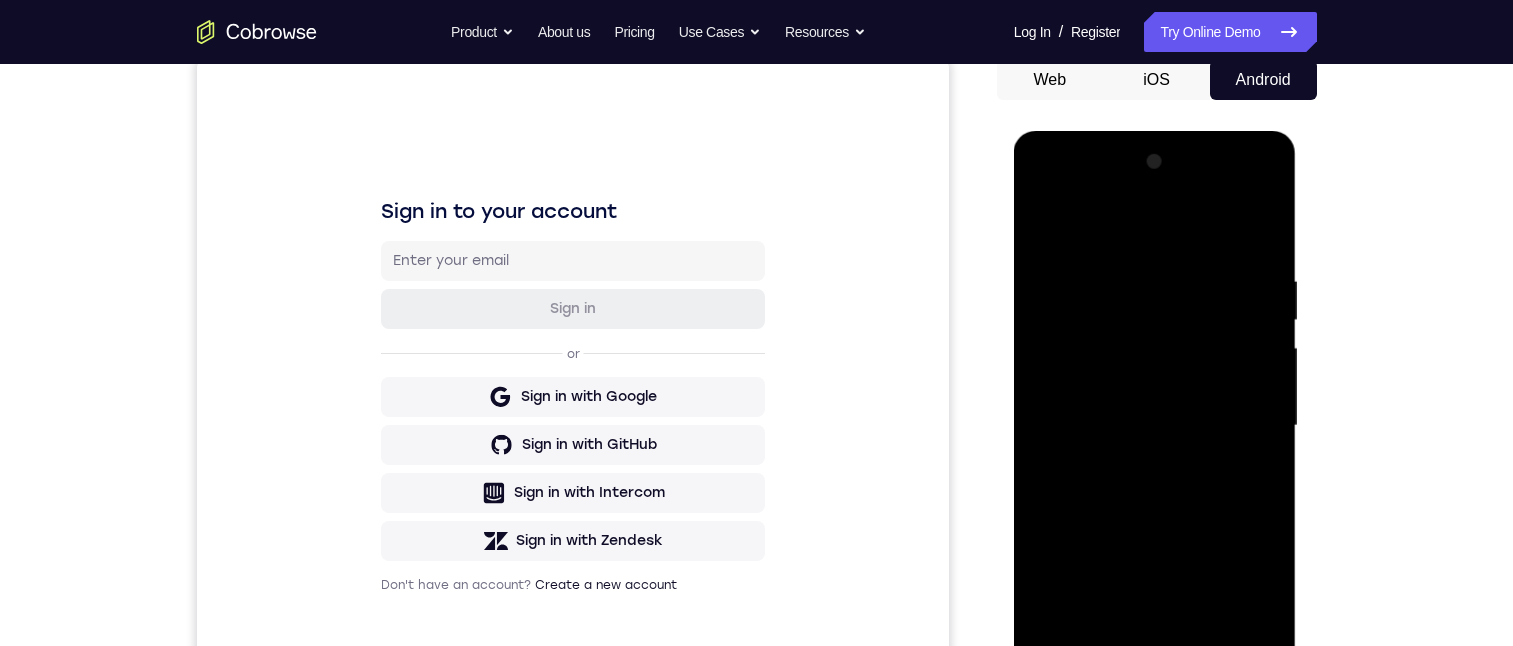 click at bounding box center (1155, 426) 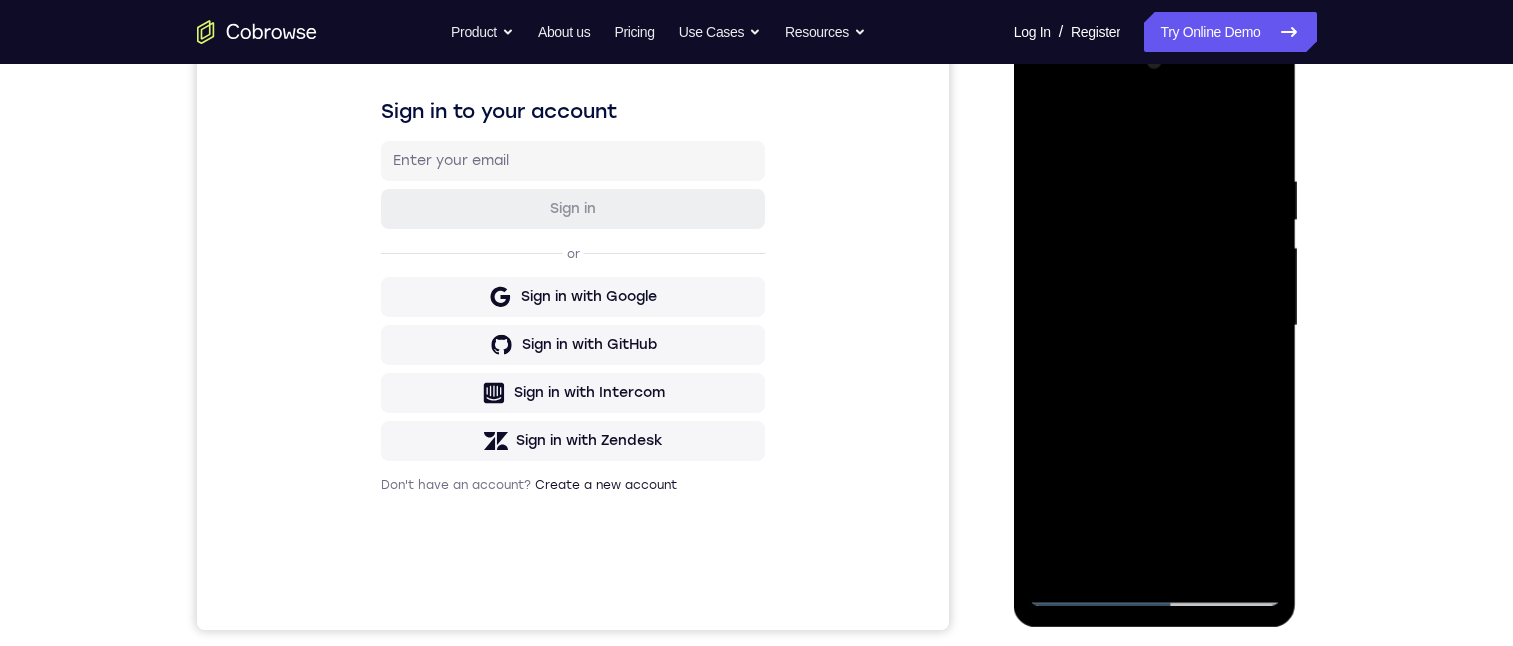 drag, startPoint x: 1170, startPoint y: 253, endPoint x: 1201, endPoint y: 242, distance: 32.89377 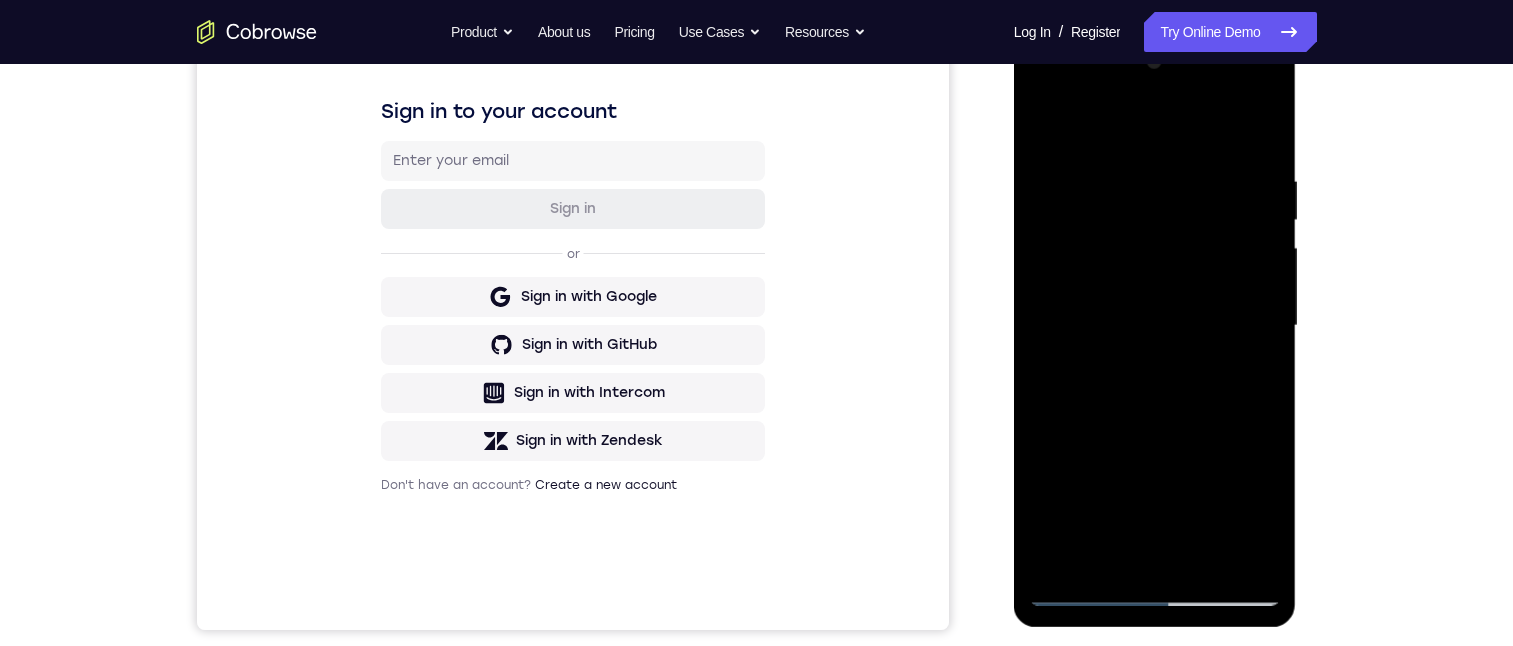 drag, startPoint x: 1221, startPoint y: 243, endPoint x: 1292, endPoint y: 500, distance: 266.62708 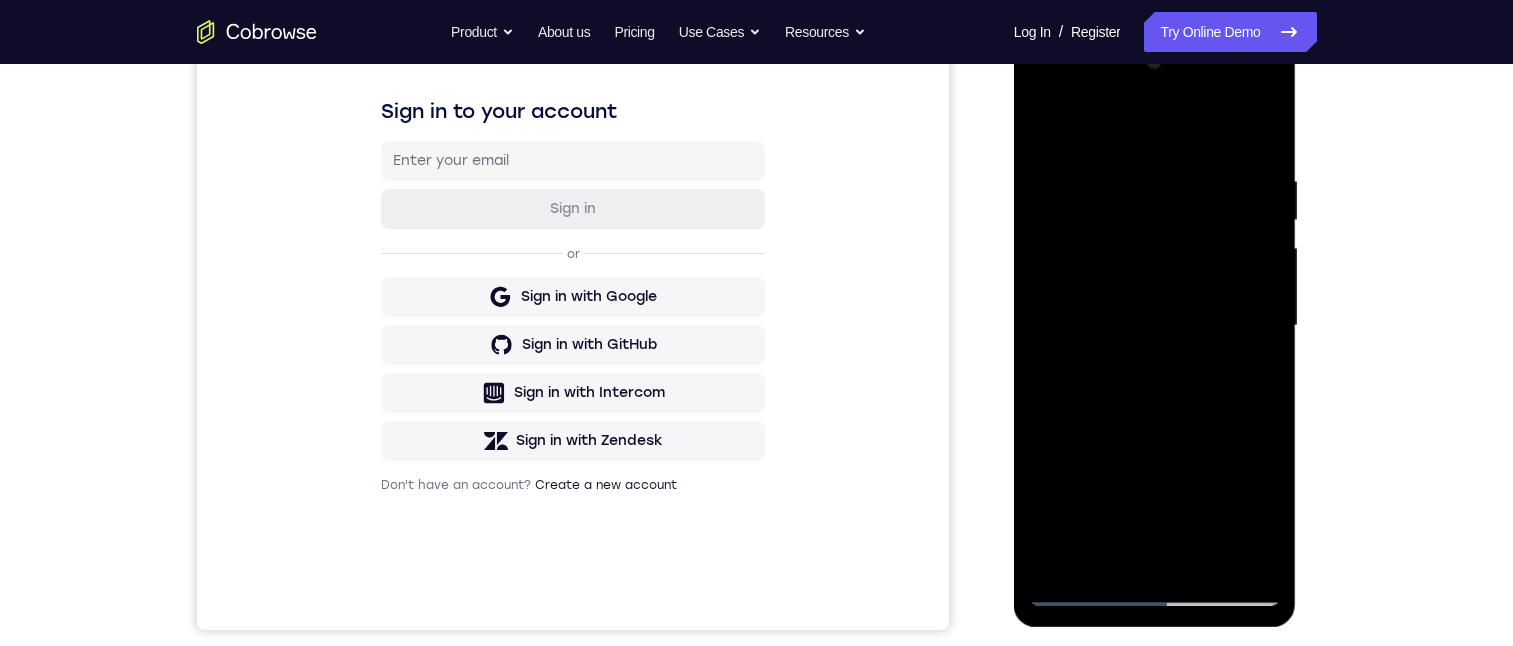 click at bounding box center (1155, 326) 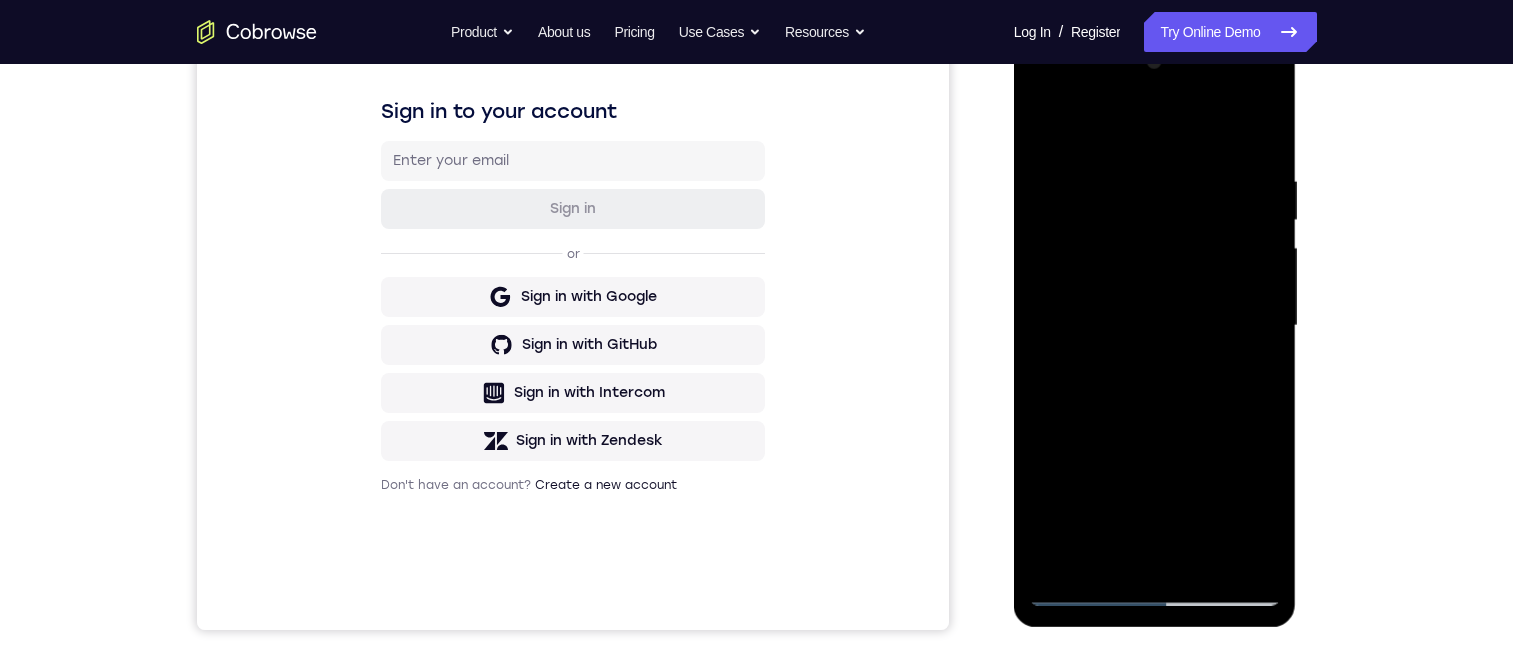 click at bounding box center (1155, 326) 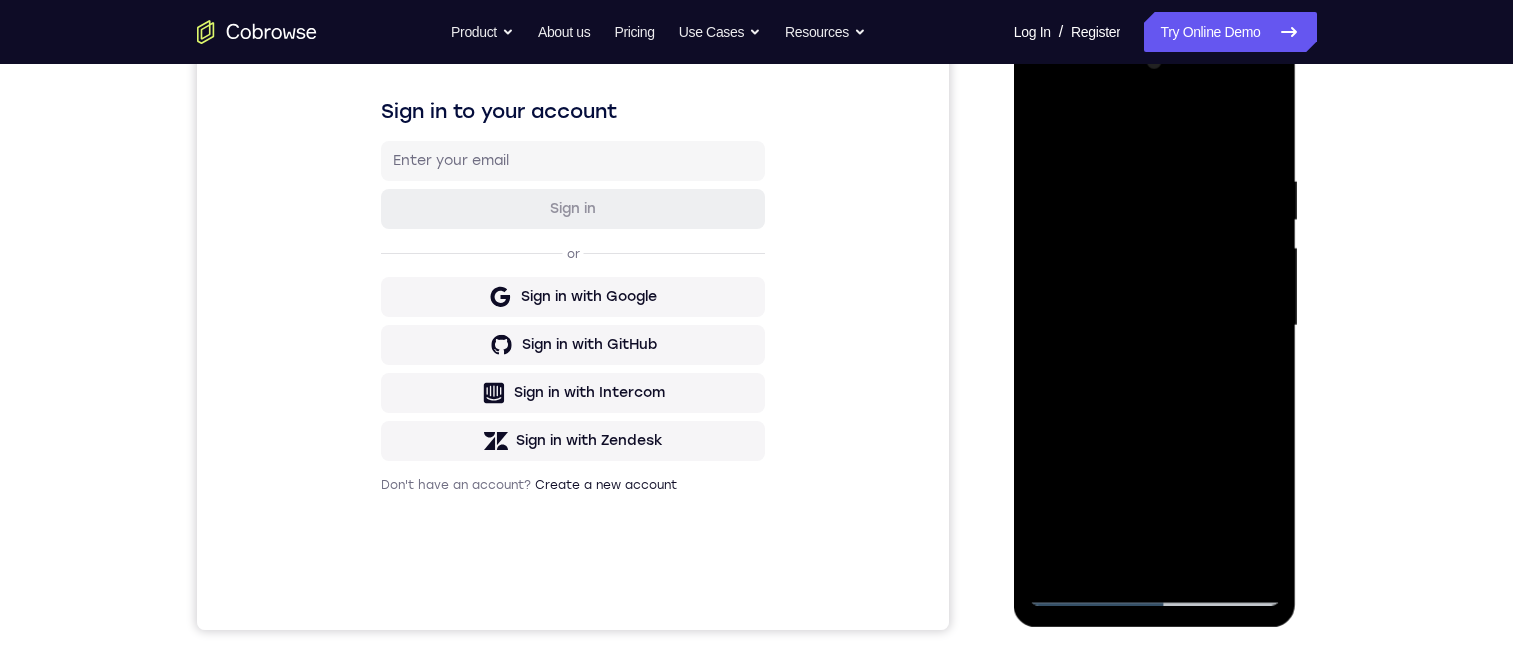 click at bounding box center [1155, 326] 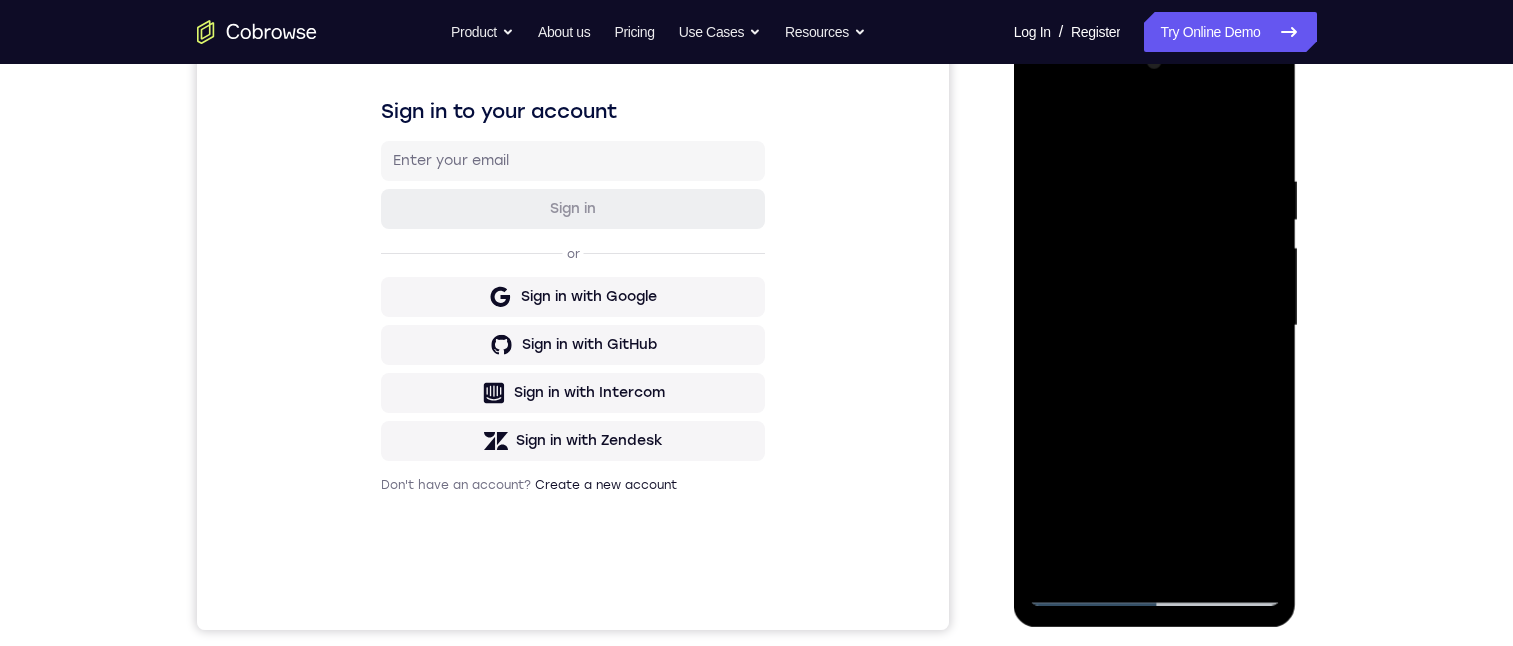 drag, startPoint x: 1169, startPoint y: 425, endPoint x: 1283, endPoint y: 420, distance: 114.1096 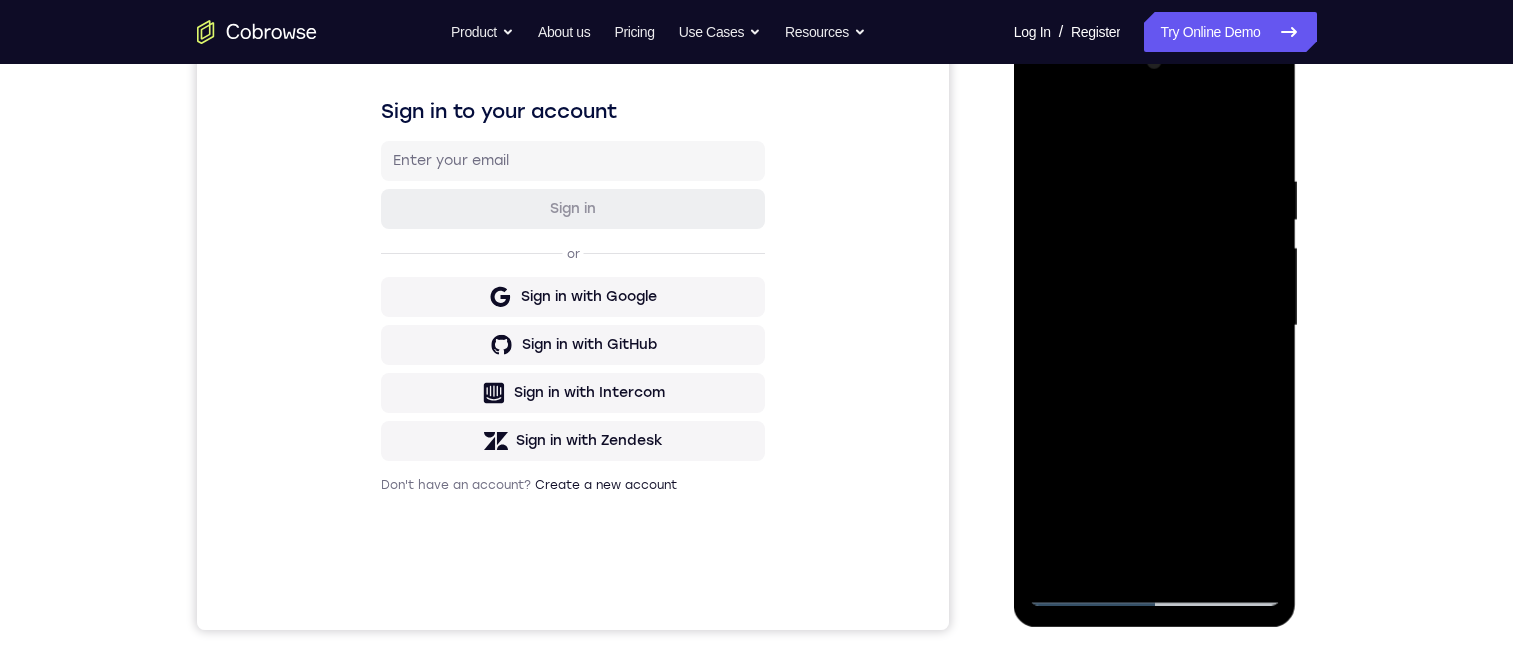 drag, startPoint x: 1157, startPoint y: 440, endPoint x: 1277, endPoint y: 436, distance: 120.06665 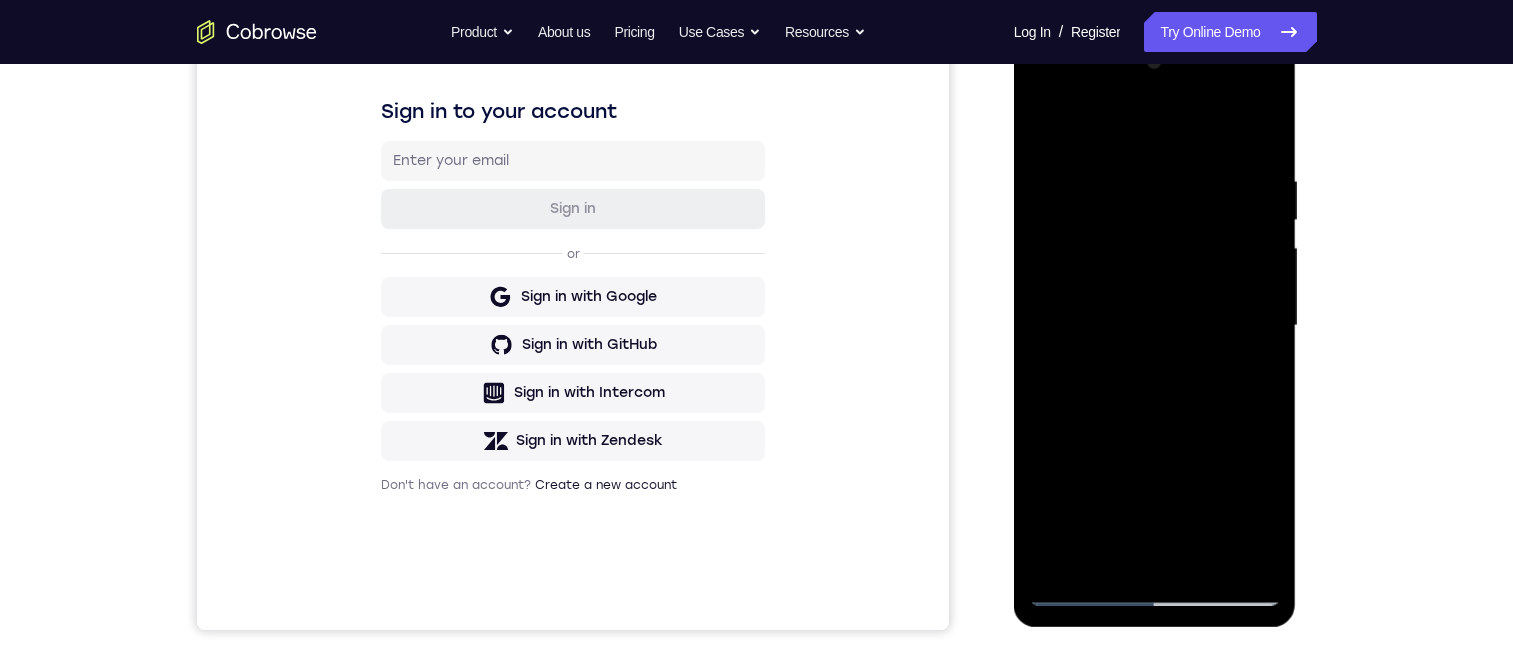drag, startPoint x: 1076, startPoint y: 586, endPoint x: 1119, endPoint y: 583, distance: 43.104523 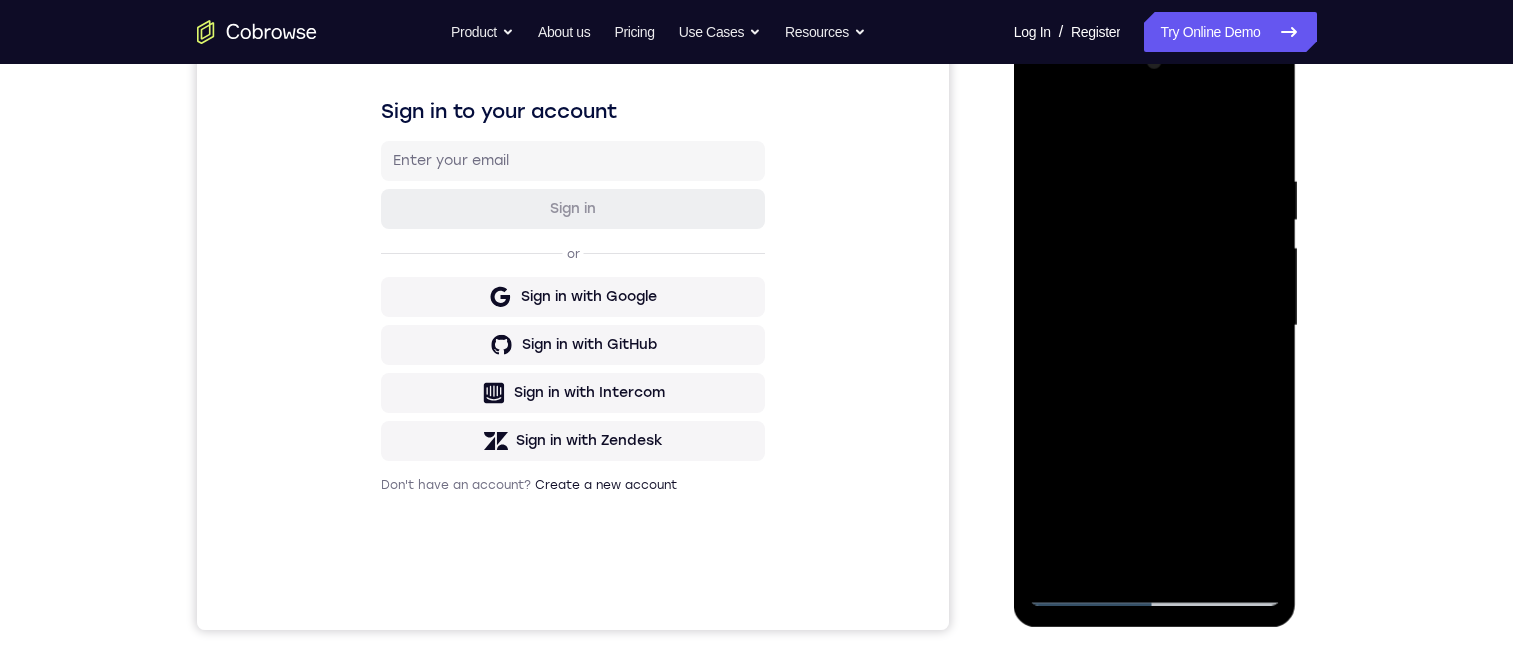 click at bounding box center (1155, 326) 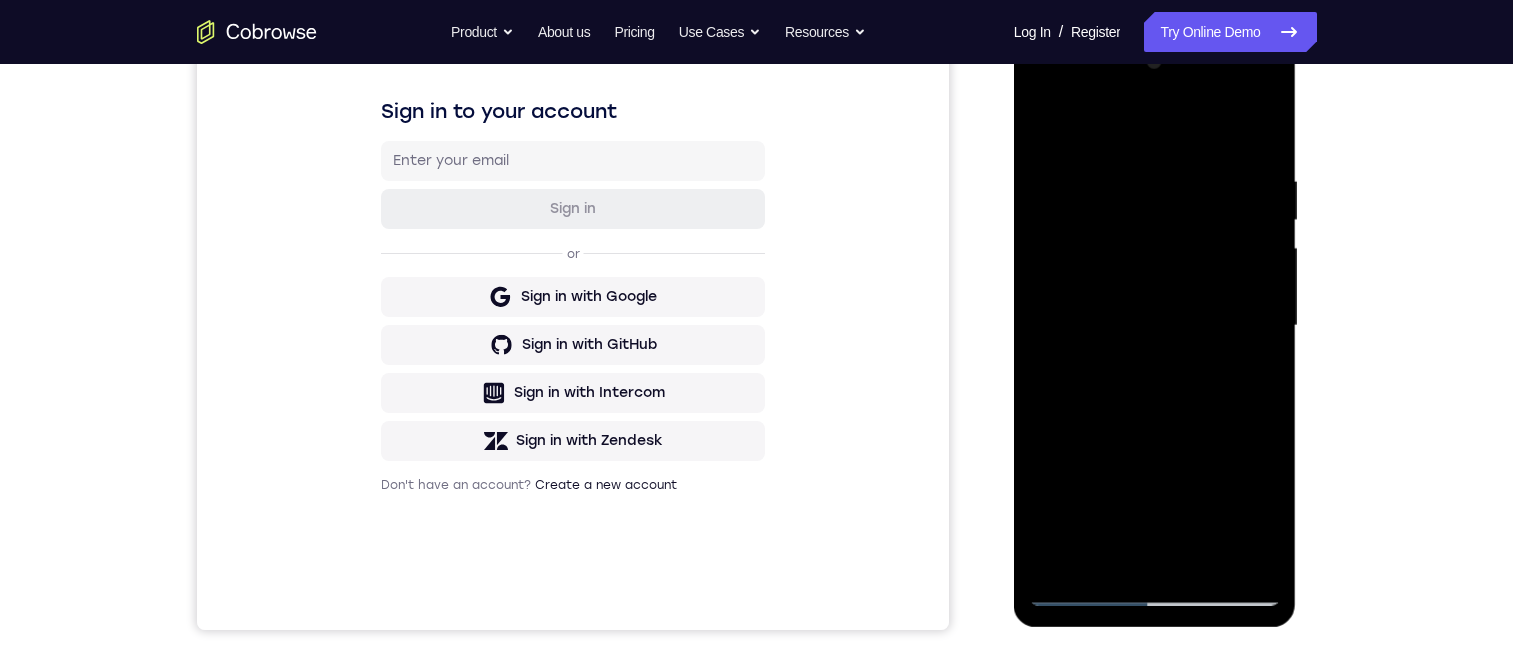scroll, scrollTop: 600, scrollLeft: 0, axis: vertical 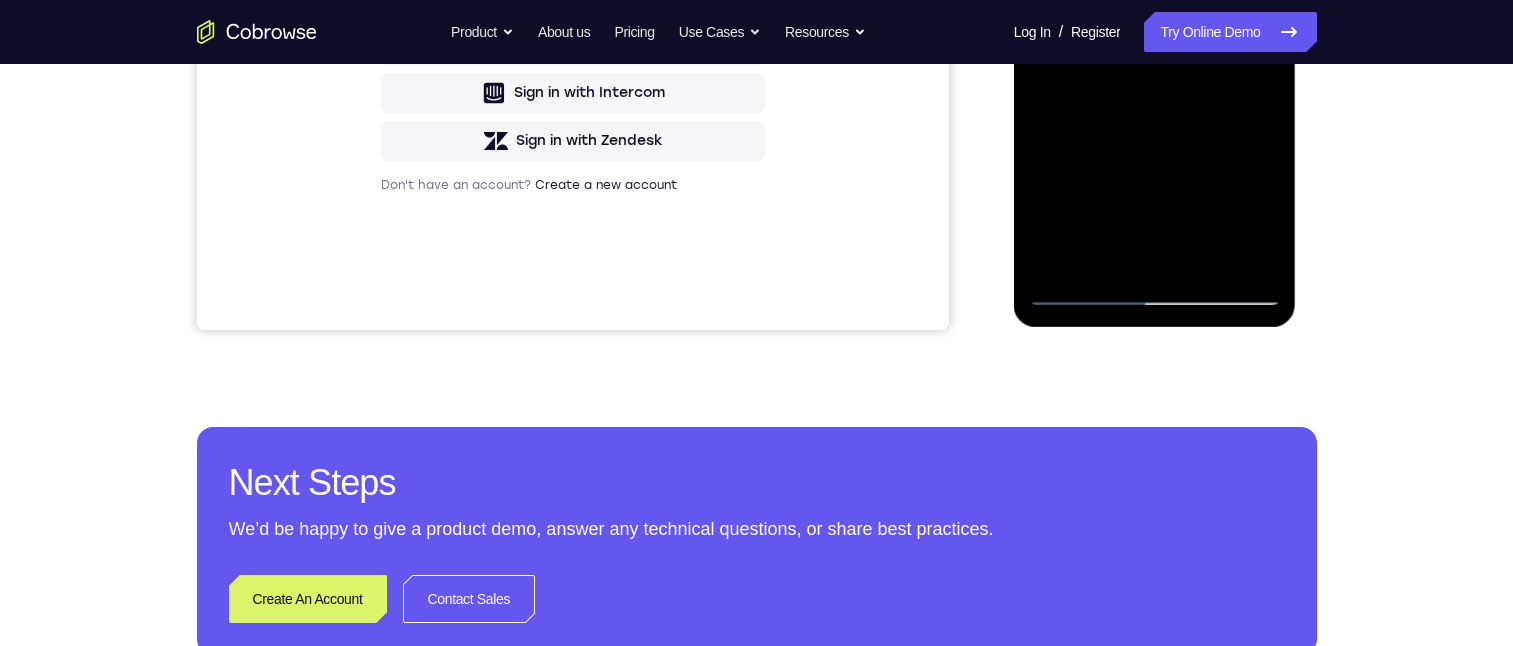 drag, startPoint x: 1219, startPoint y: -10, endPoint x: 1205, endPoint y: -181, distance: 171.57214 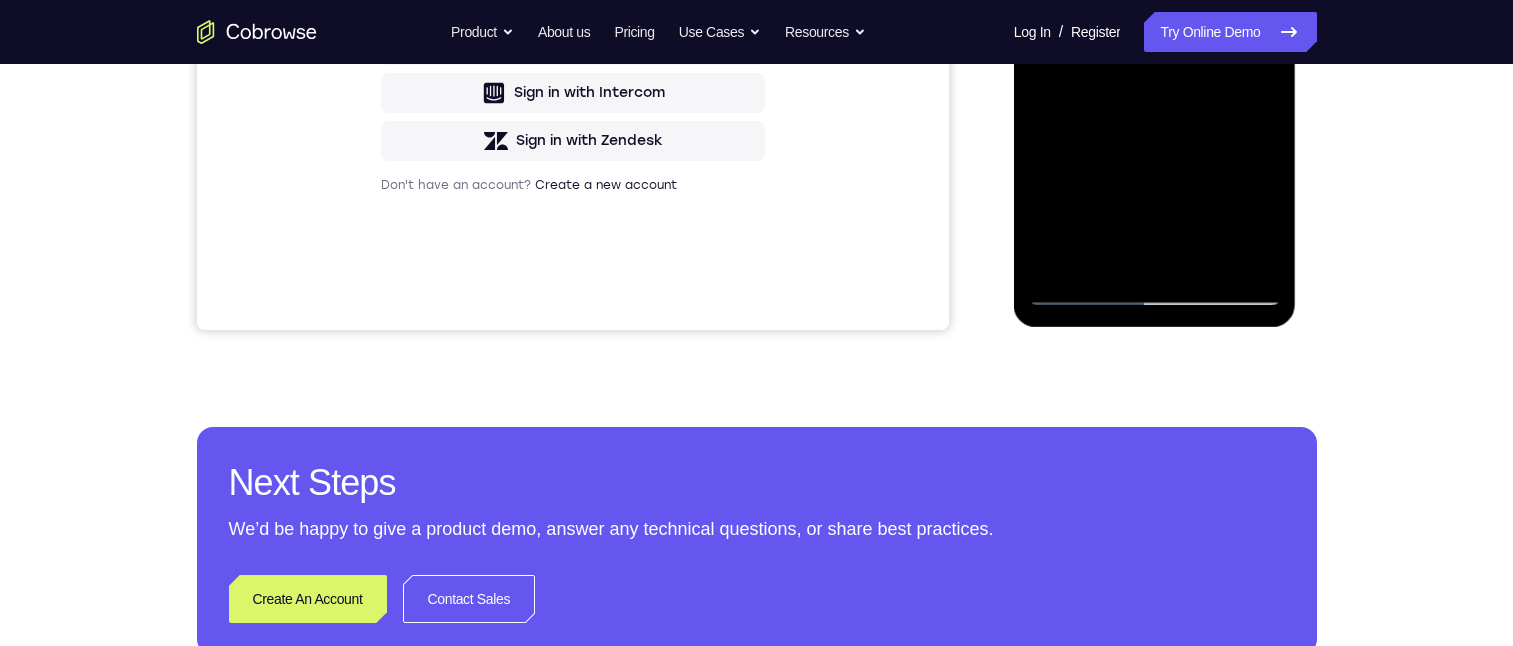 scroll, scrollTop: 200, scrollLeft: 0, axis: vertical 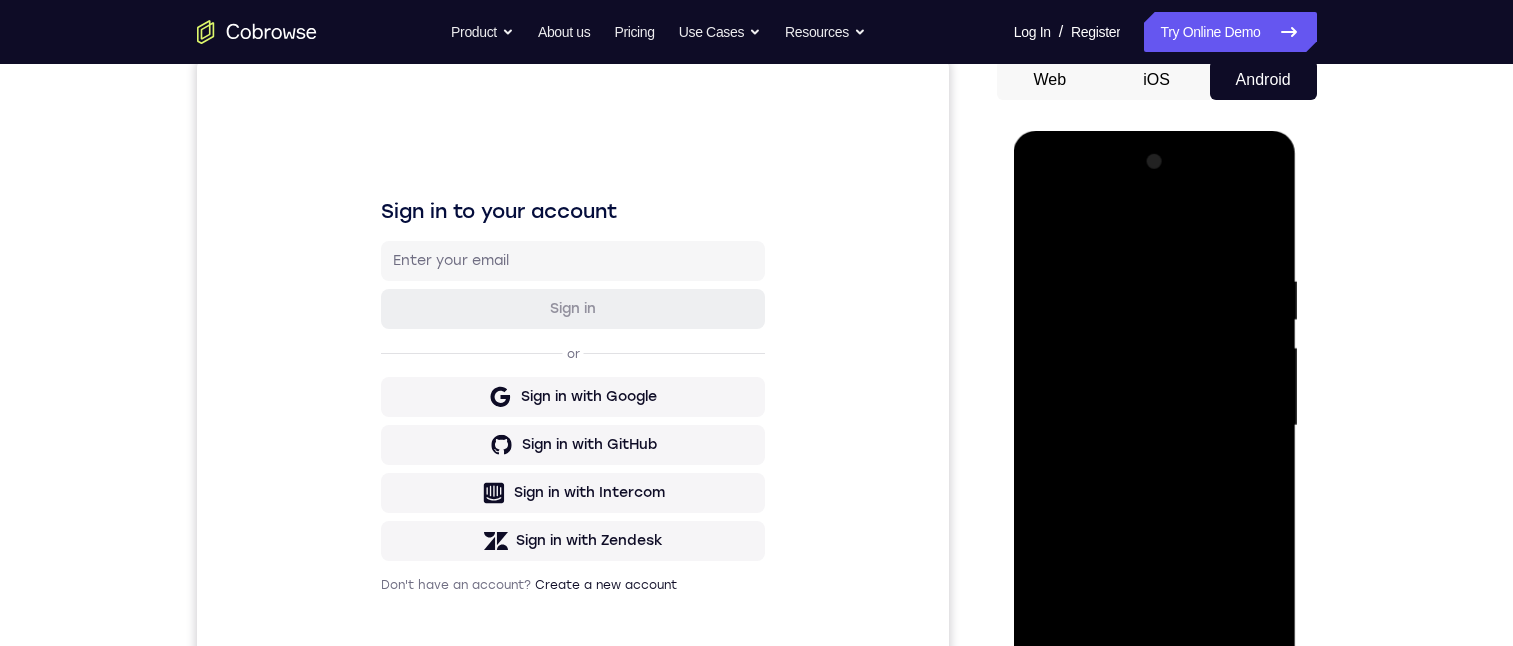 drag, startPoint x: 1141, startPoint y: 457, endPoint x: 1228, endPoint y: 201, distance: 270.37936 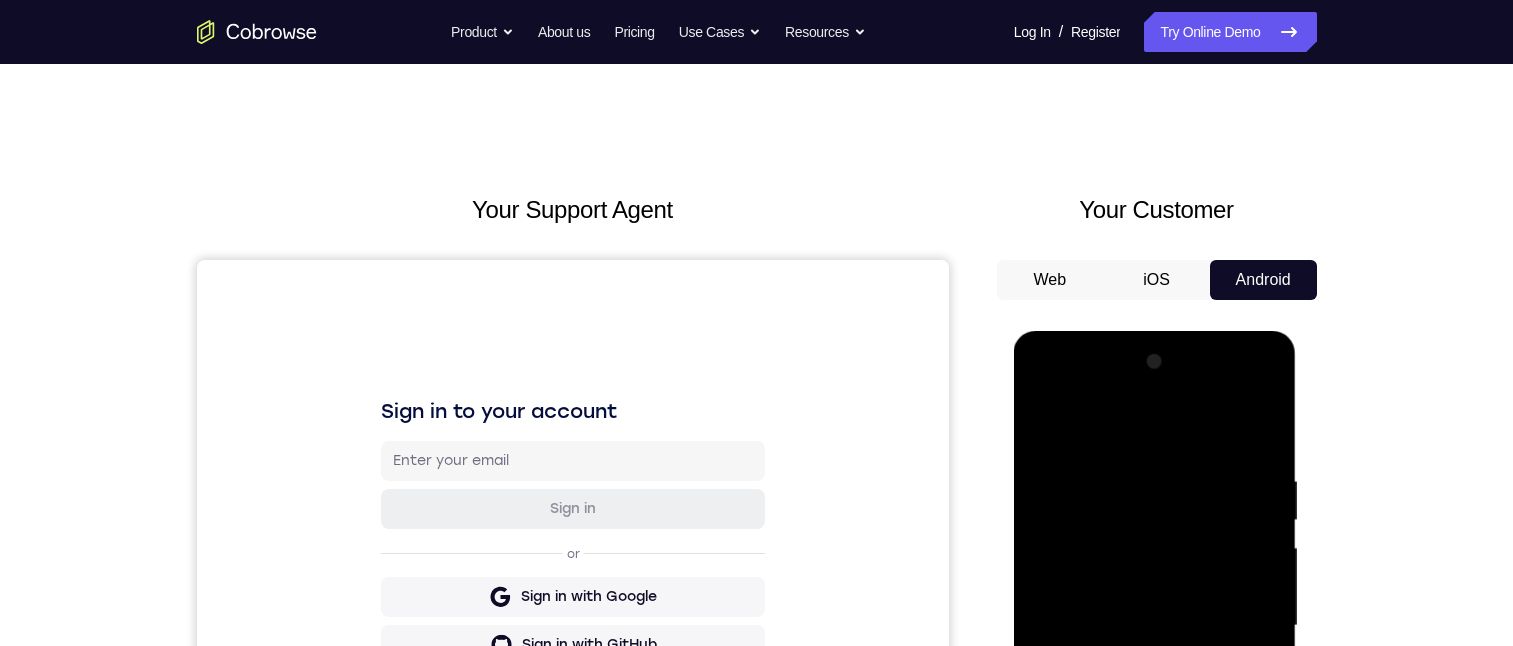click at bounding box center [1155, 626] 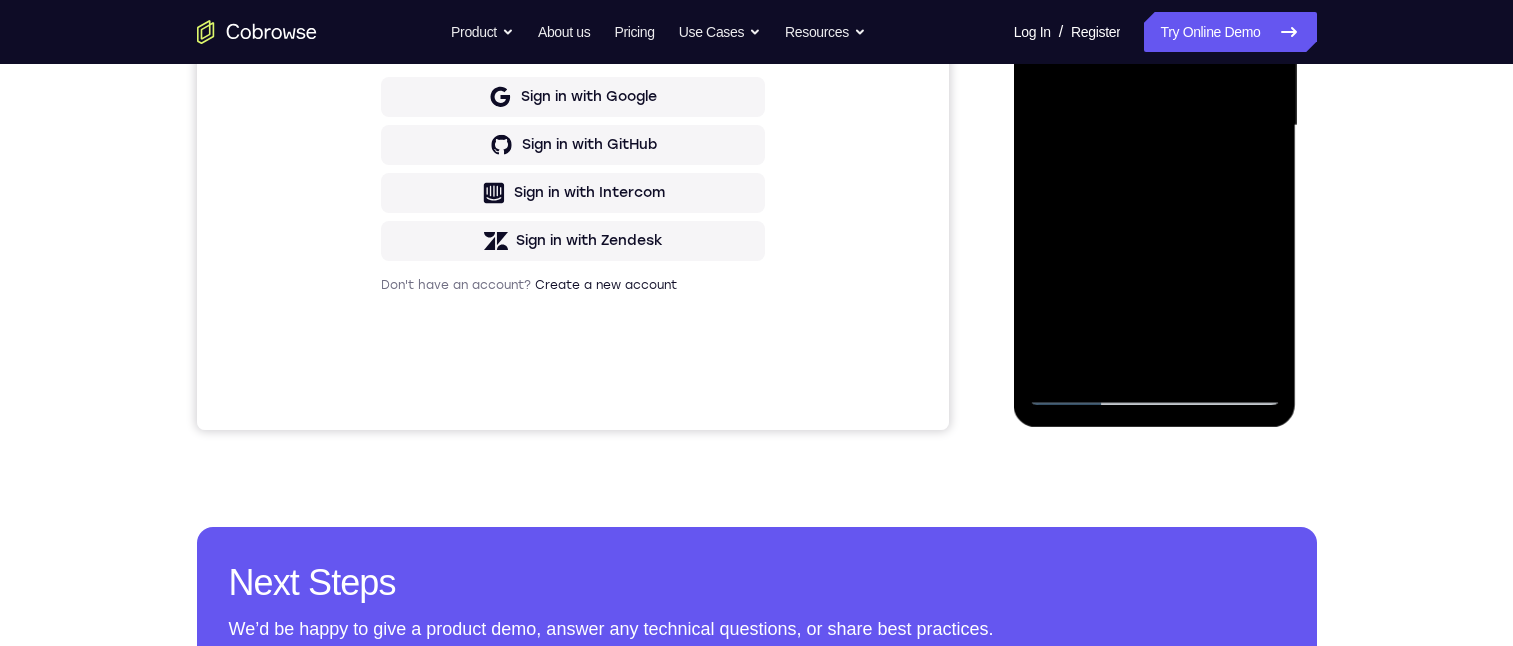 click at bounding box center (1155, 126) 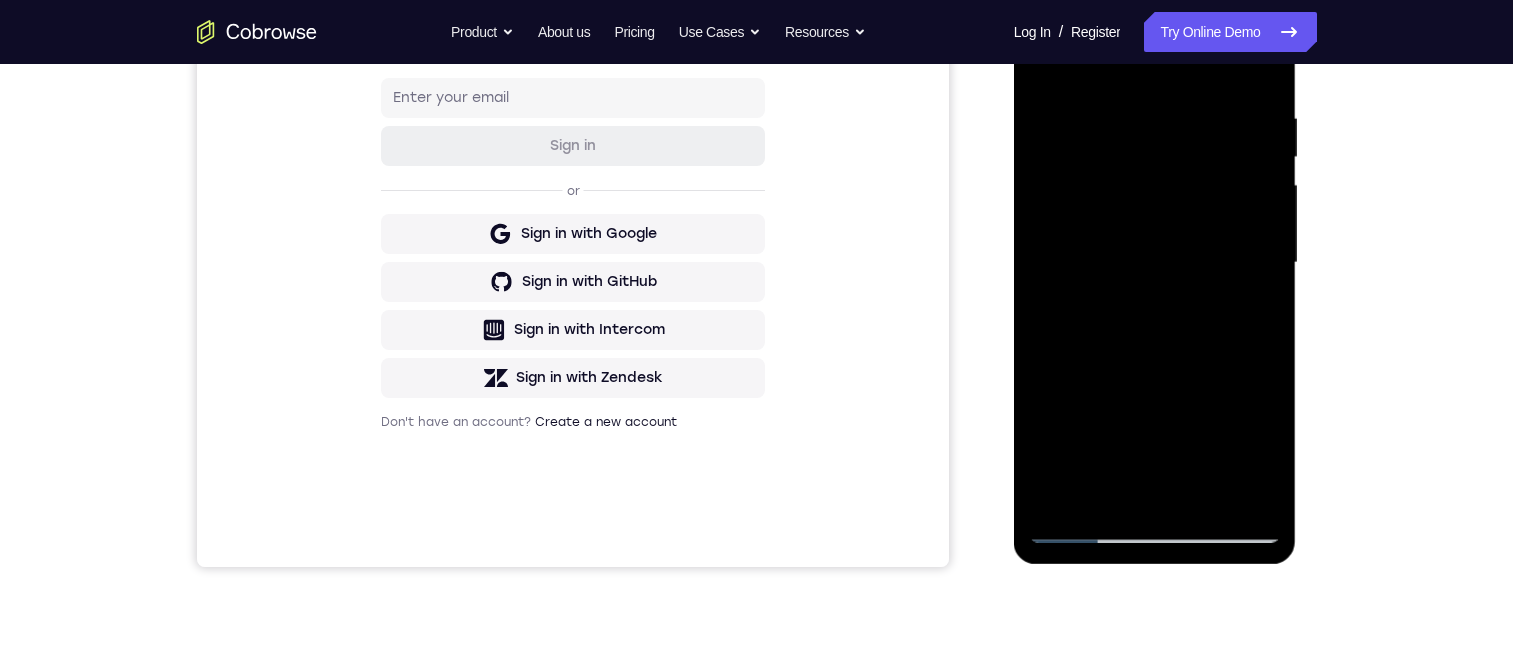 scroll, scrollTop: 300, scrollLeft: 0, axis: vertical 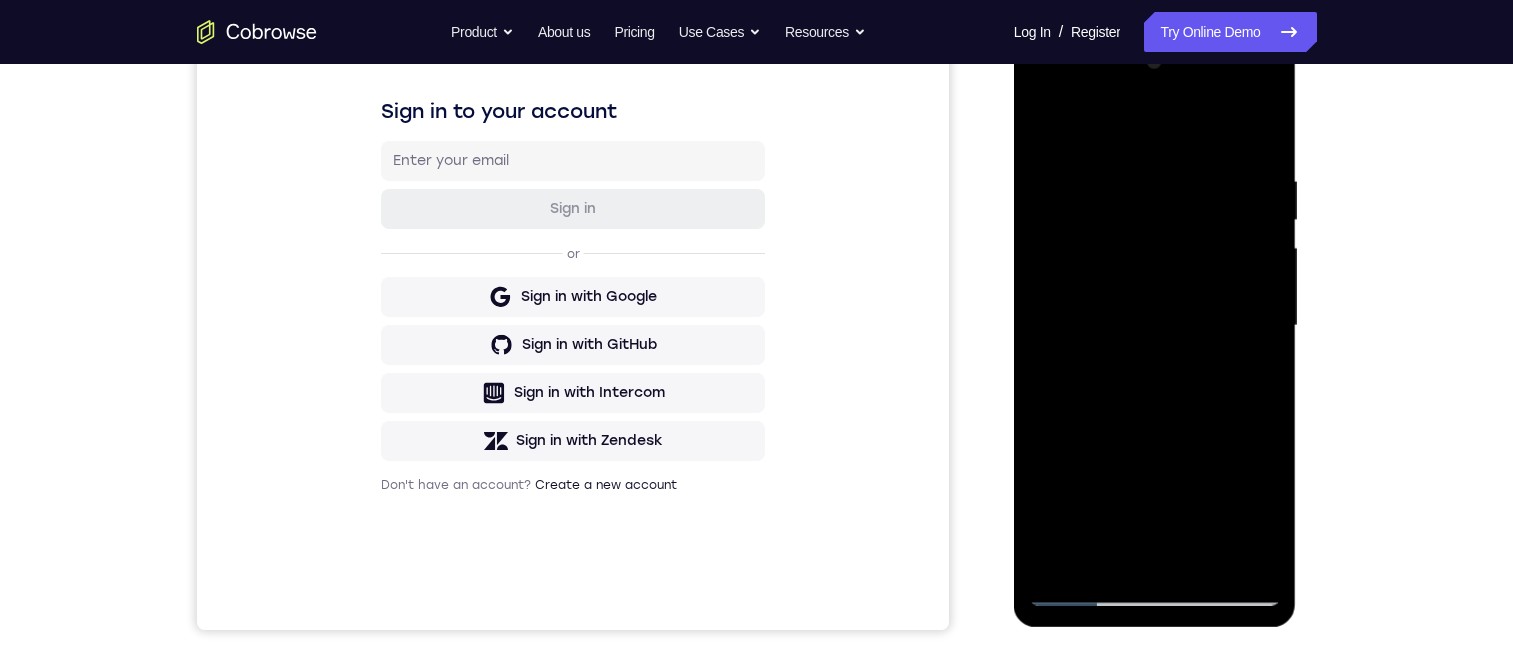 drag, startPoint x: 1107, startPoint y: 451, endPoint x: 1314, endPoint y: -102, distance: 590.4727 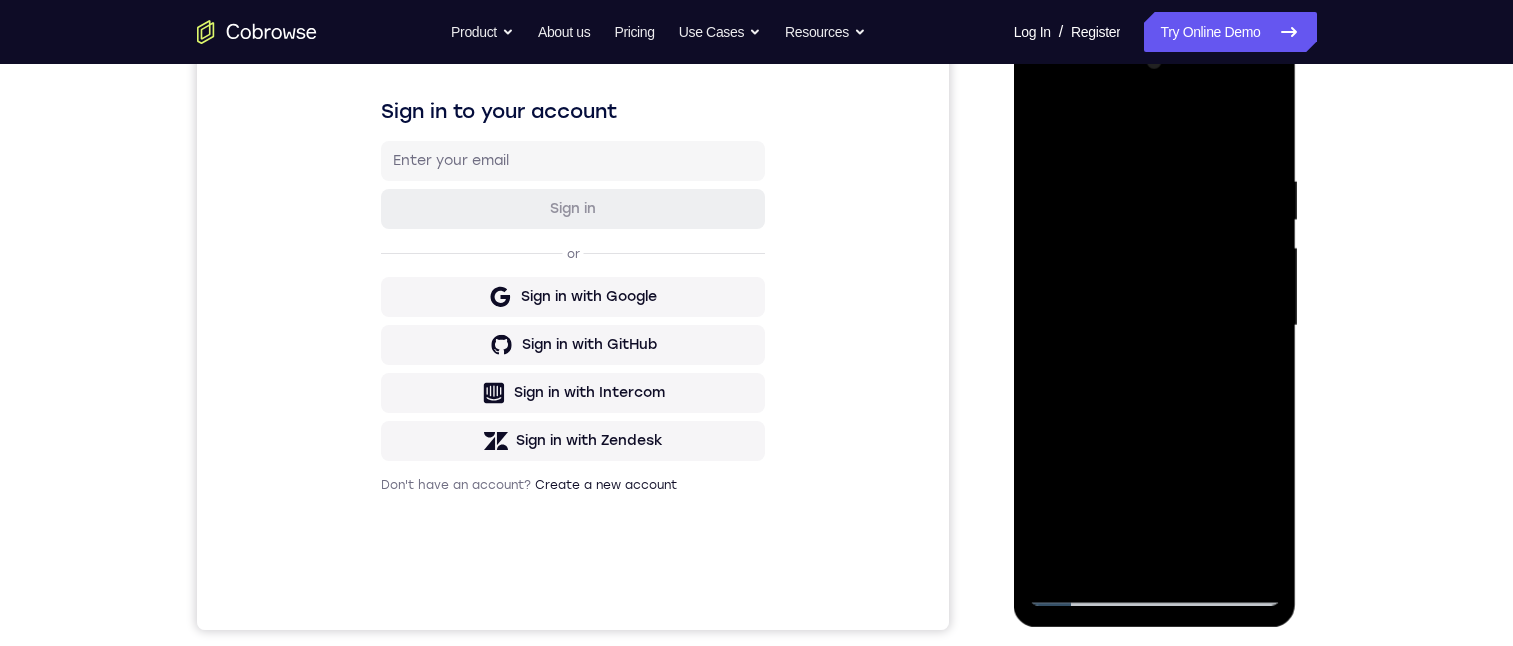 click at bounding box center (1155, 326) 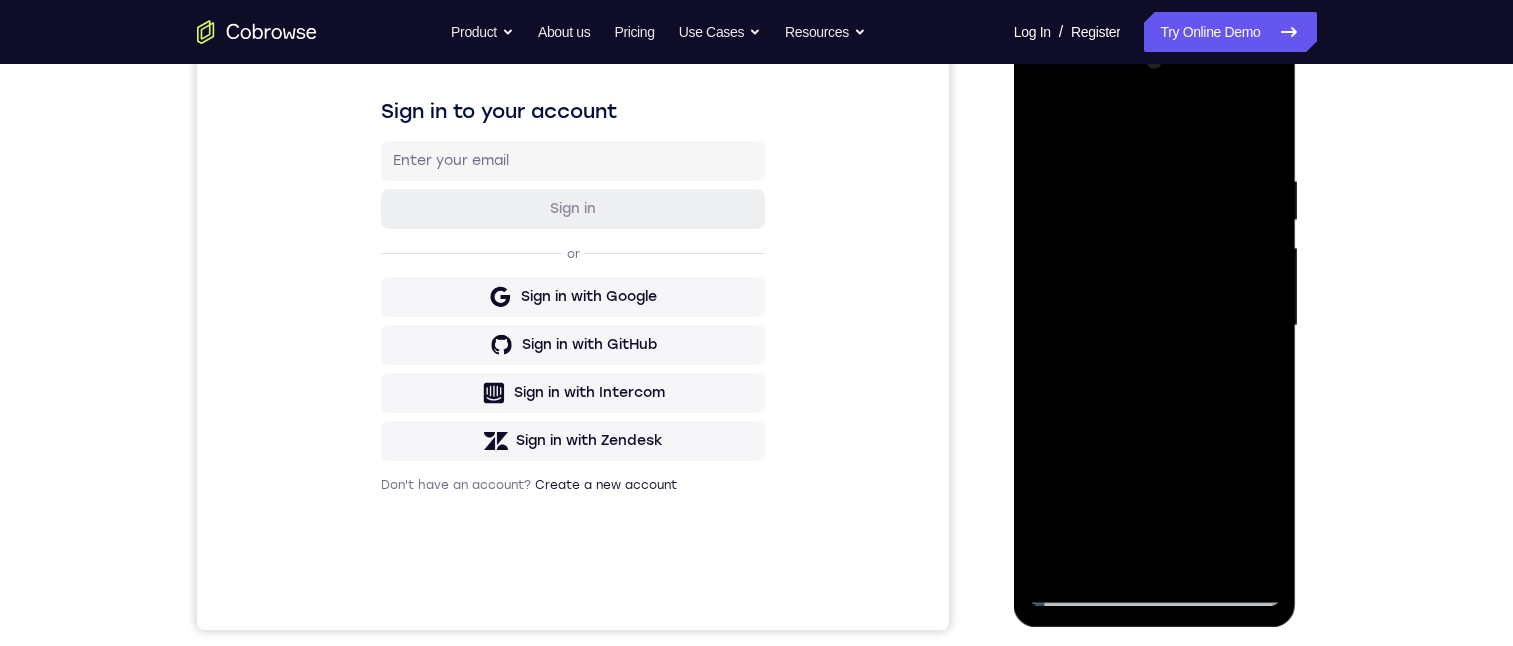 click at bounding box center (1155, 326) 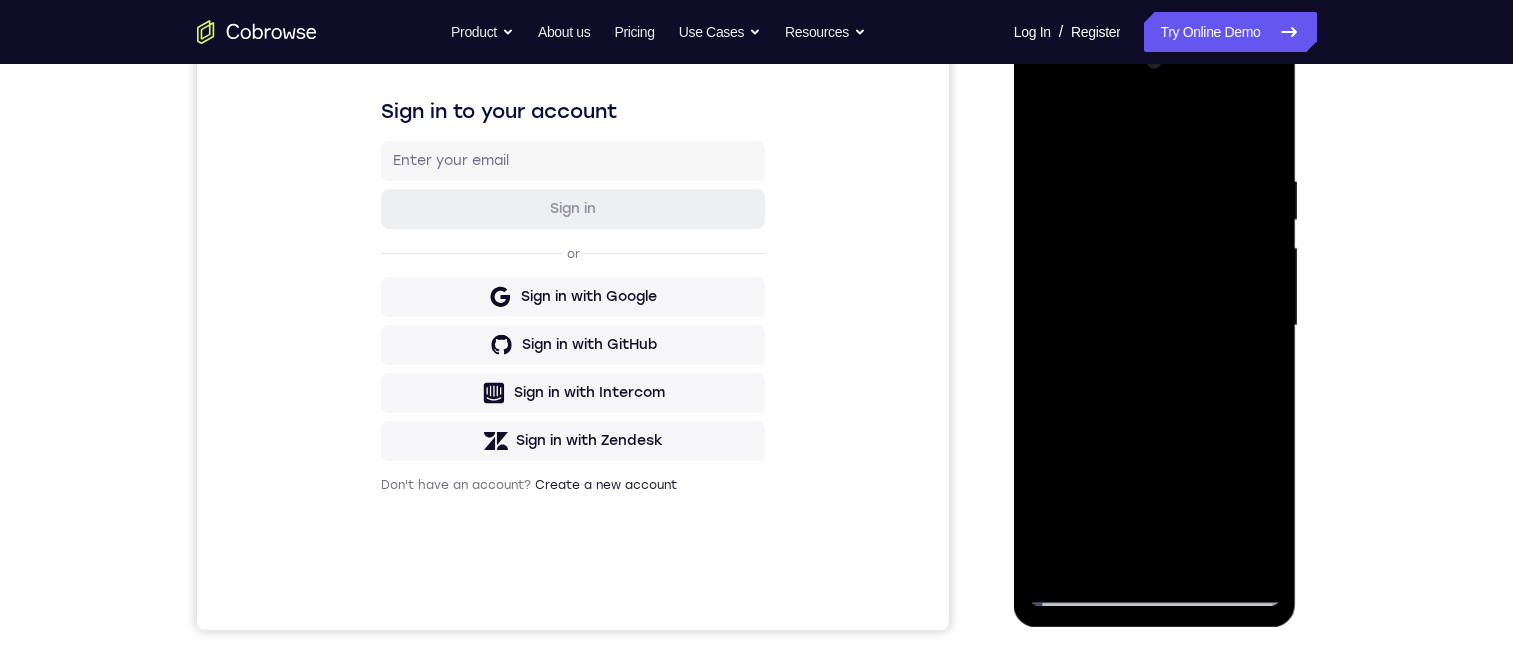 click at bounding box center (1155, 326) 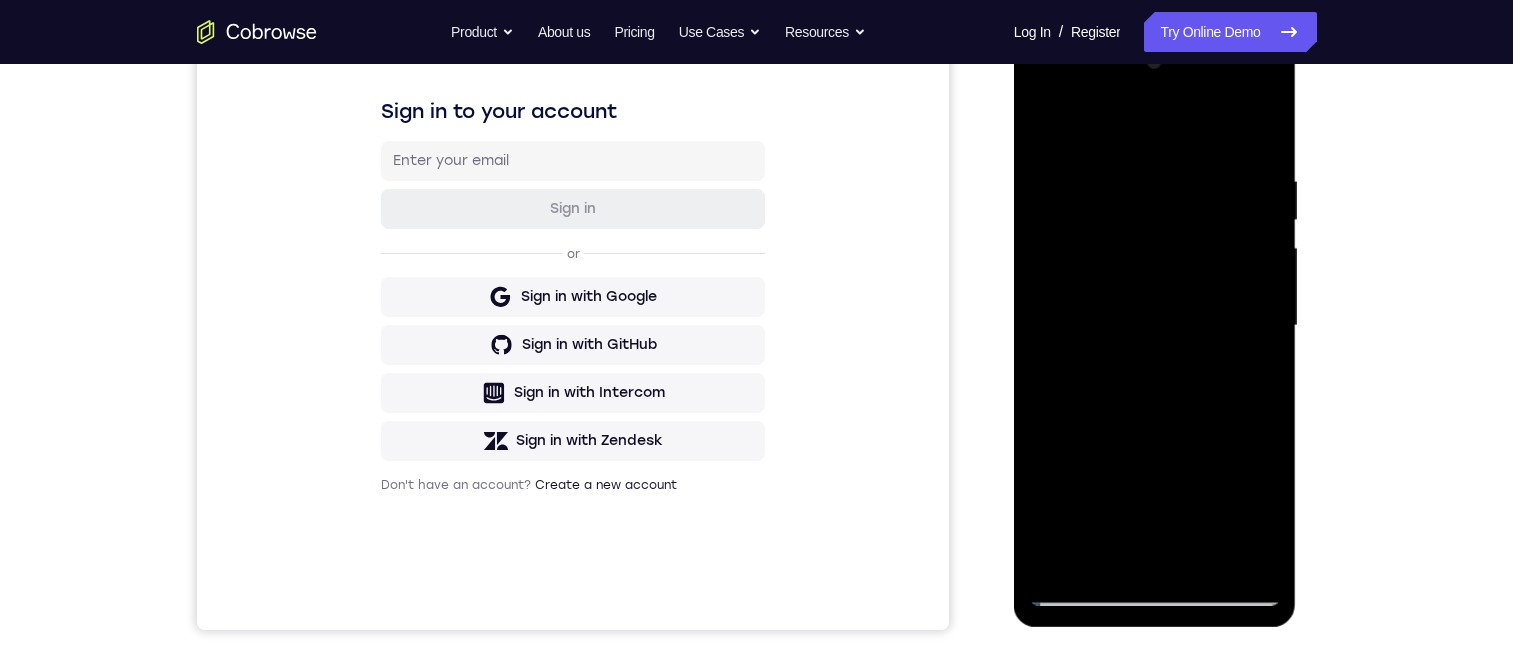 click at bounding box center [1155, 326] 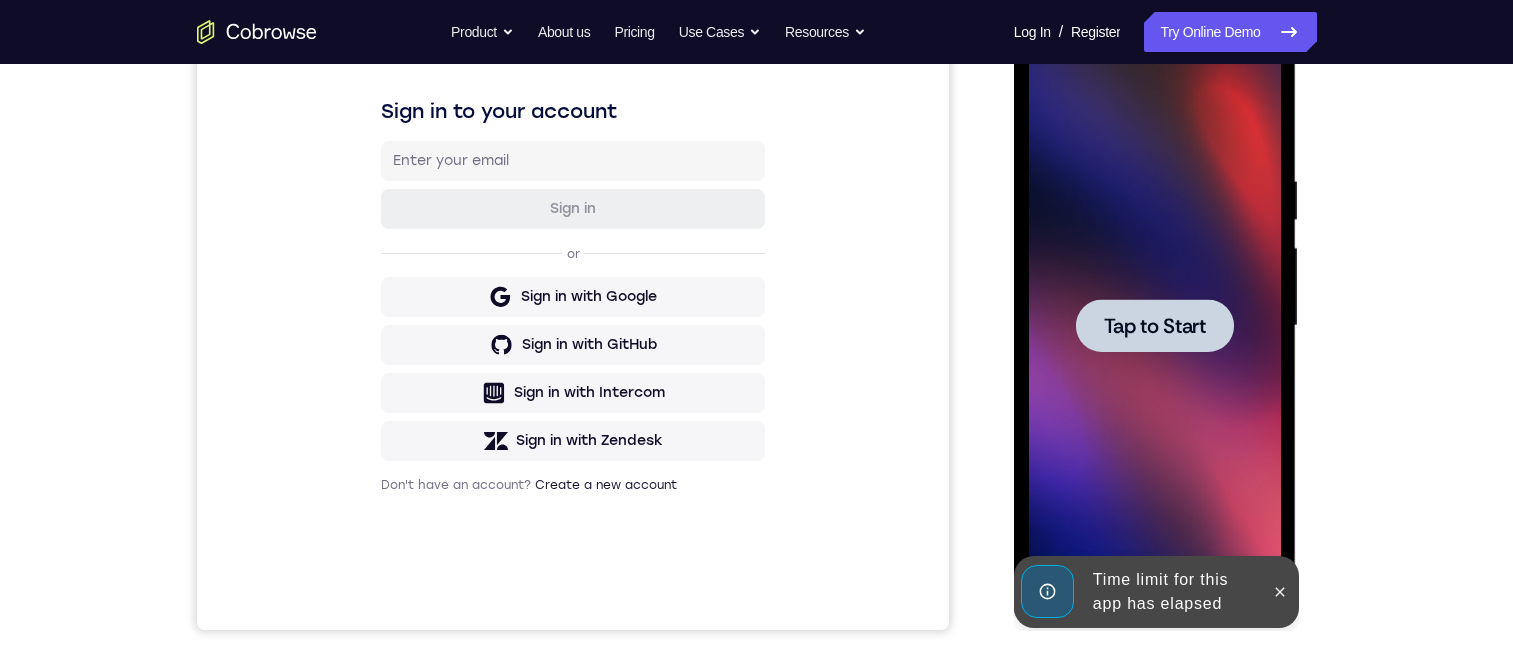 click on "Tap to Start" at bounding box center (1155, 326) 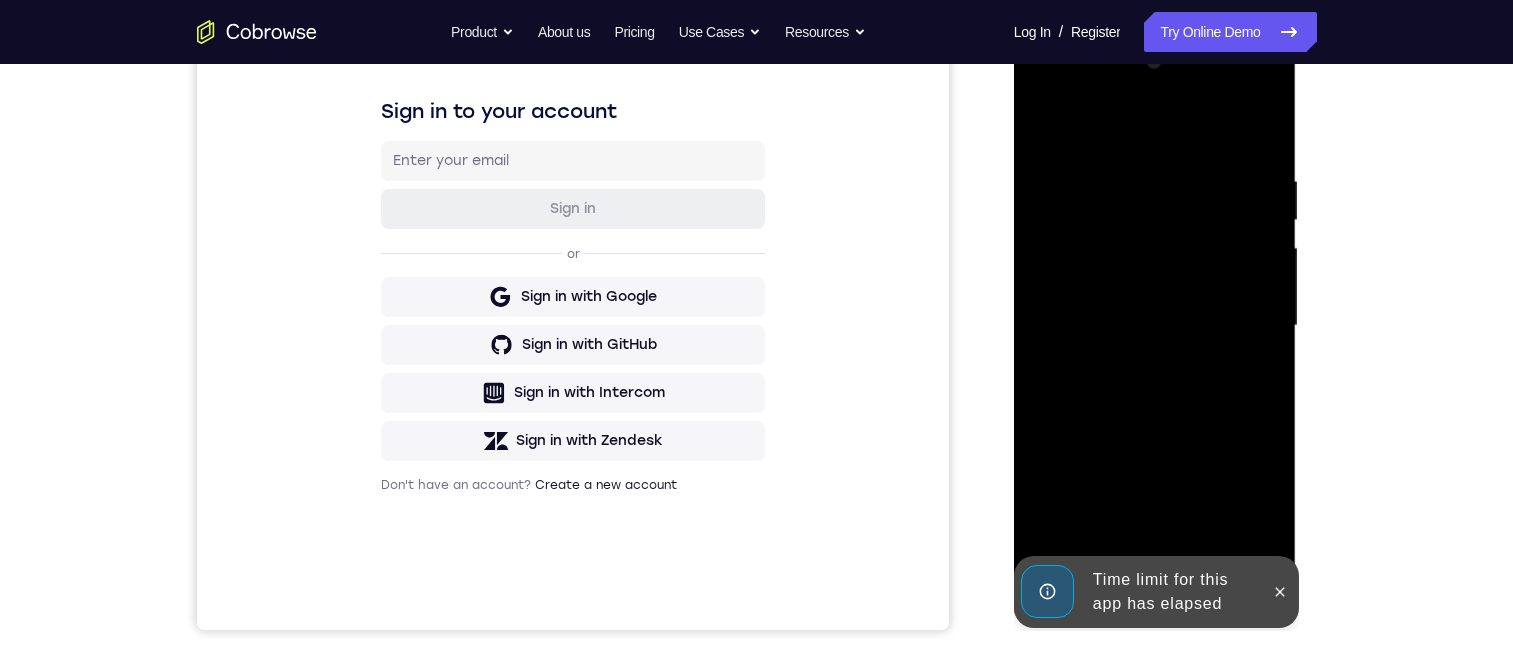 scroll, scrollTop: 400, scrollLeft: 0, axis: vertical 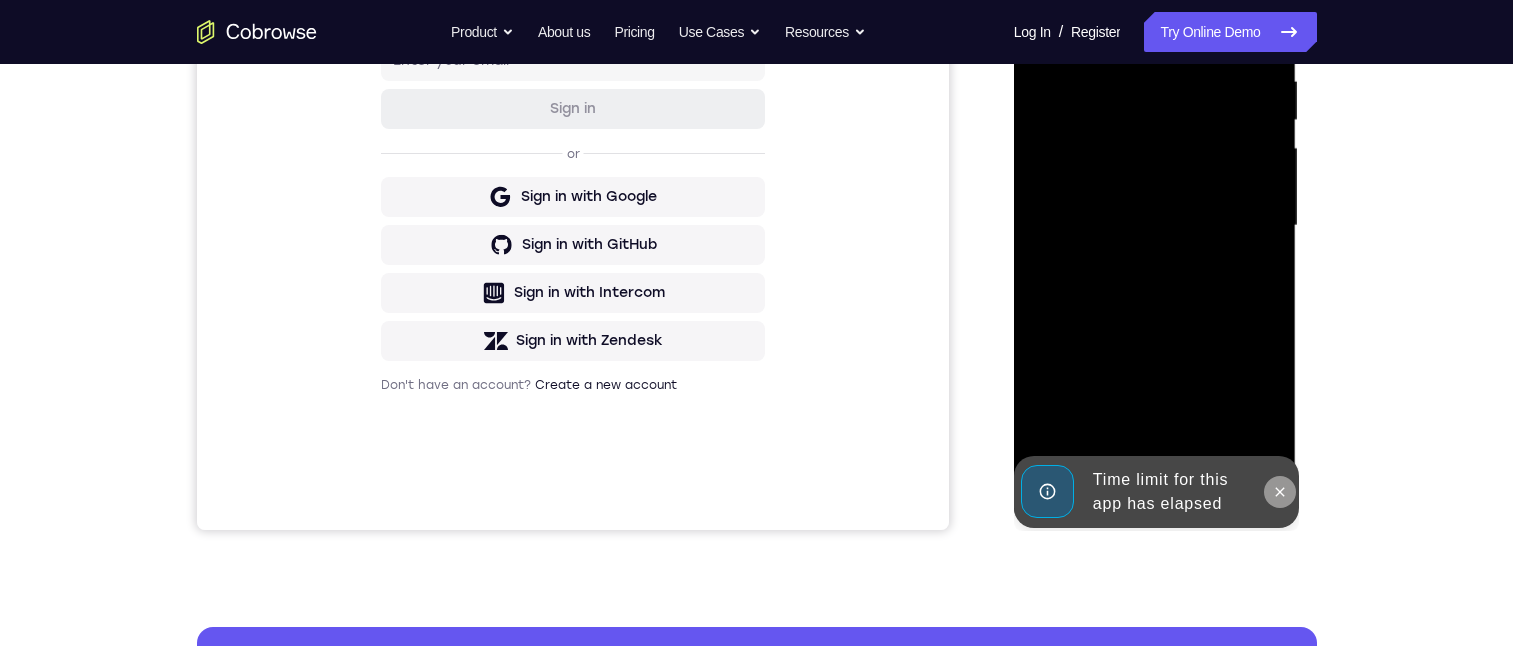 click 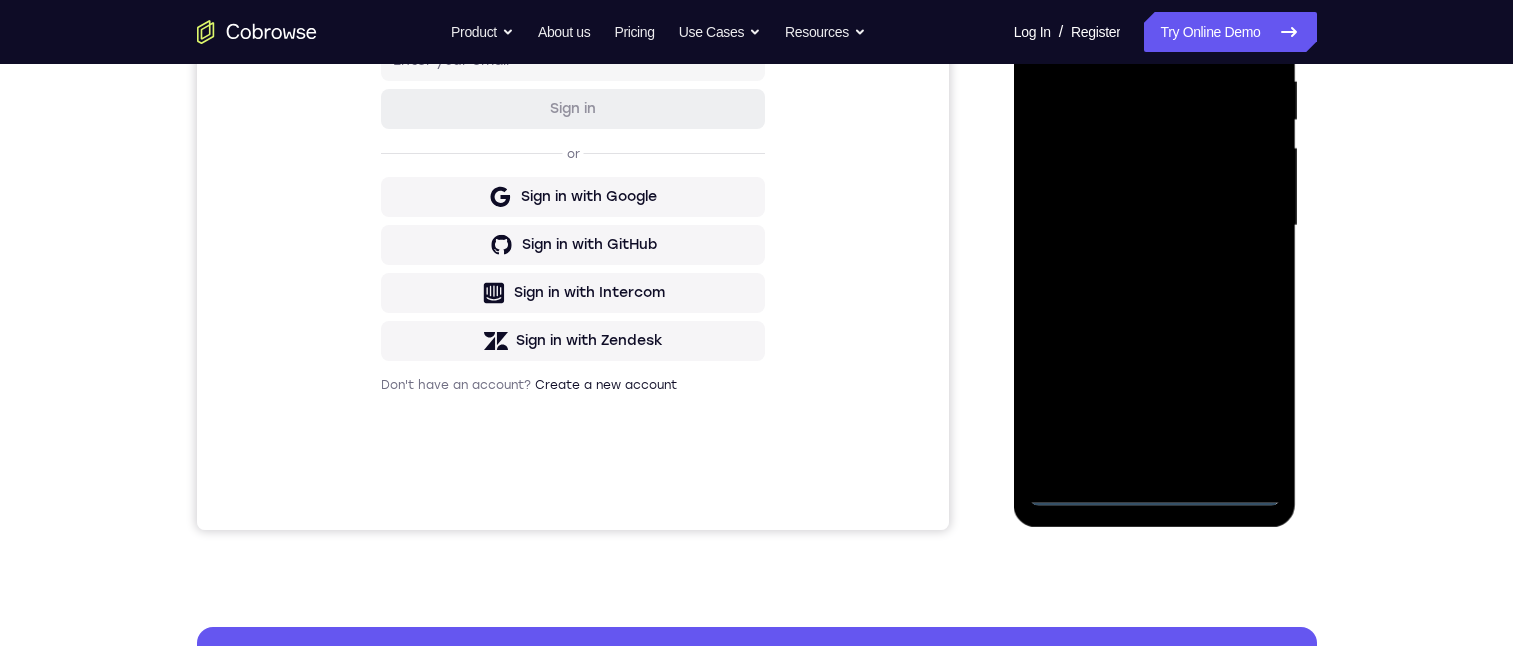 click at bounding box center [1155, 226] 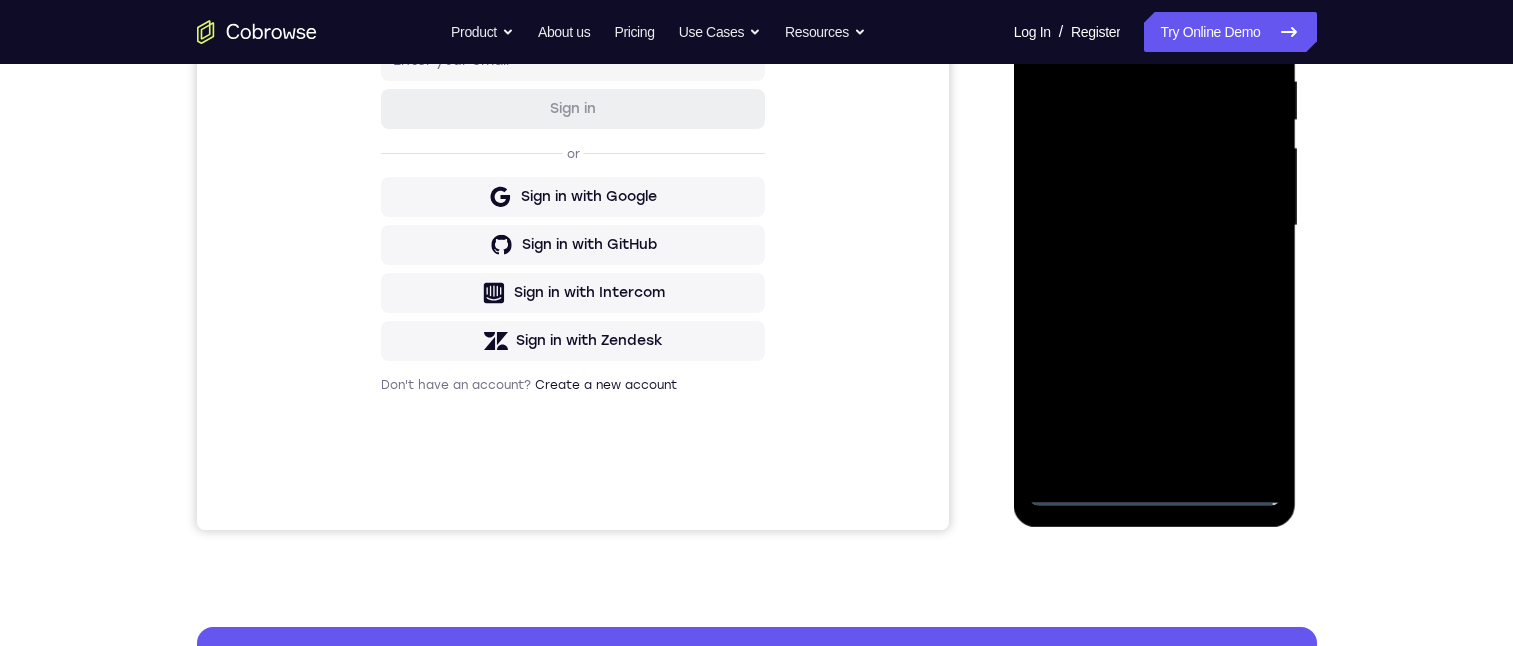 drag, startPoint x: 1132, startPoint y: 411, endPoint x: 1163, endPoint y: 290, distance: 124.90797 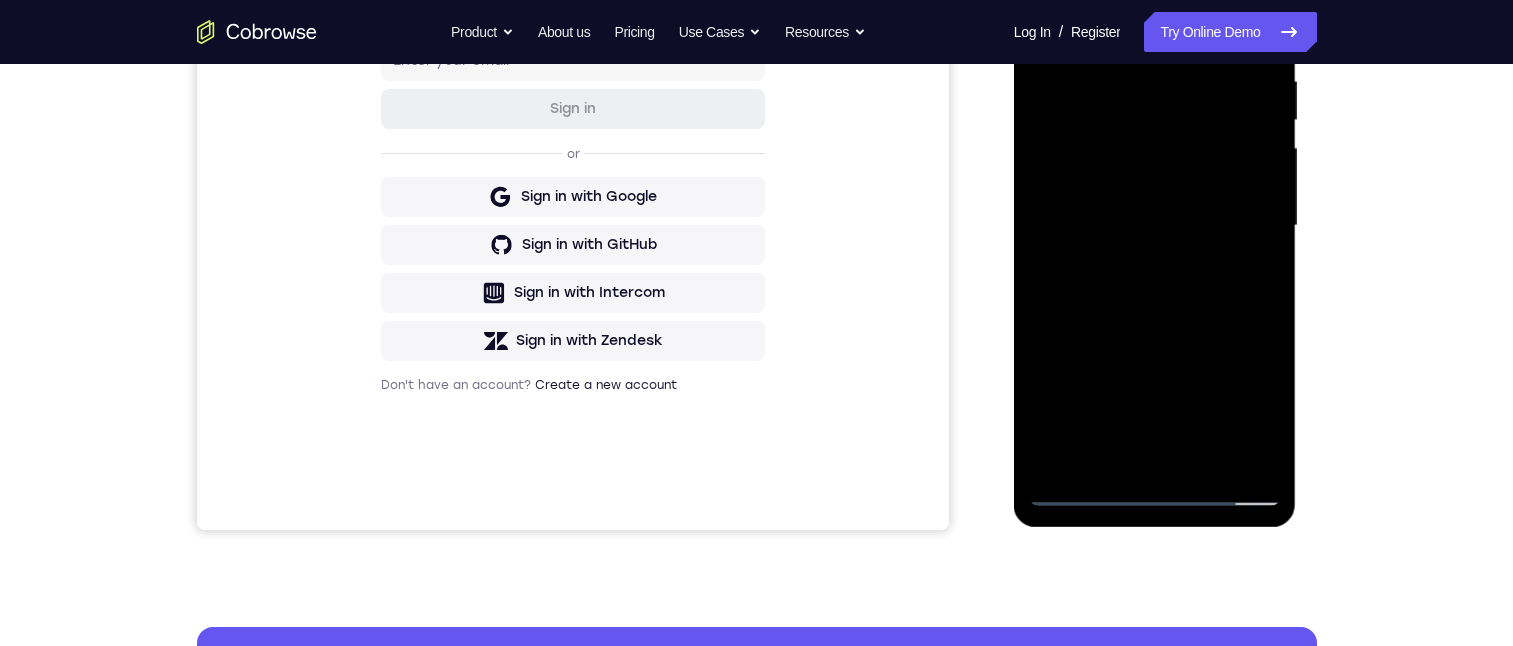 drag, startPoint x: 1247, startPoint y: 403, endPoint x: 1224, endPoint y: 304, distance: 101.636604 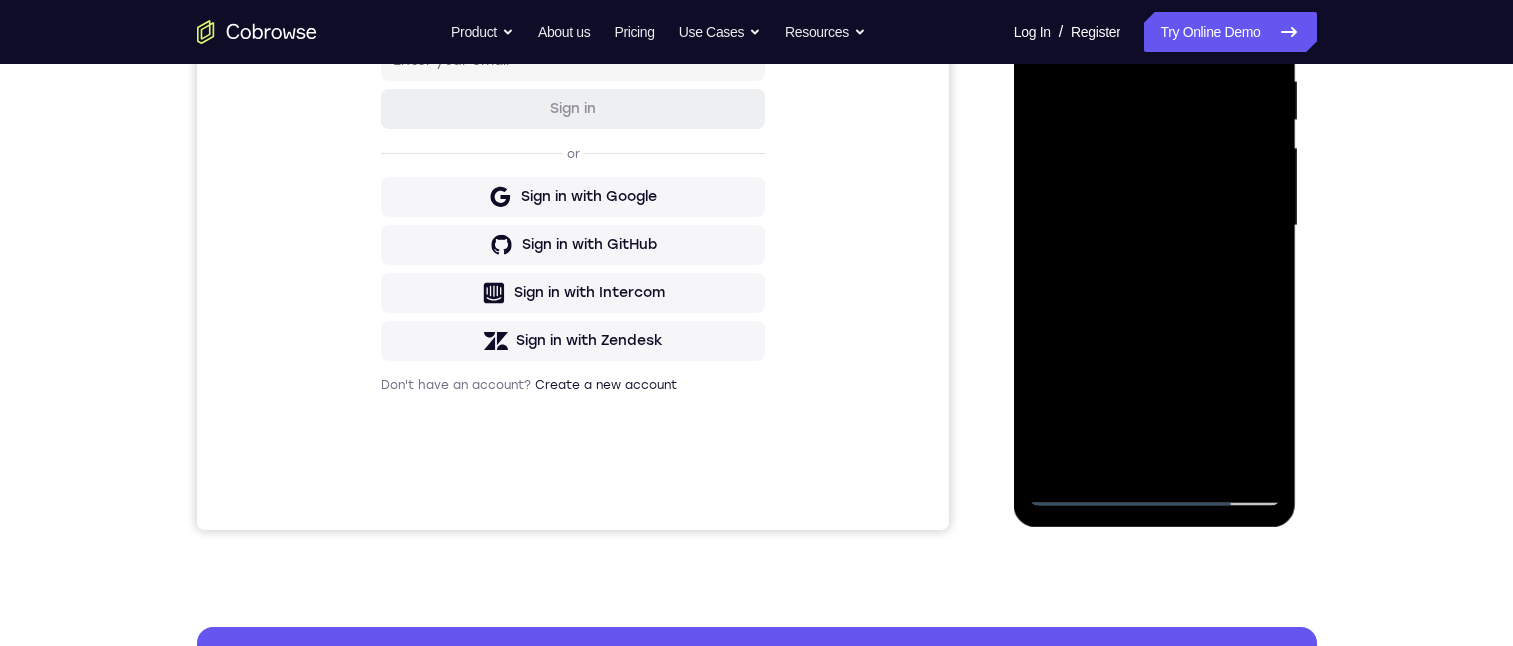 click at bounding box center [1155, 226] 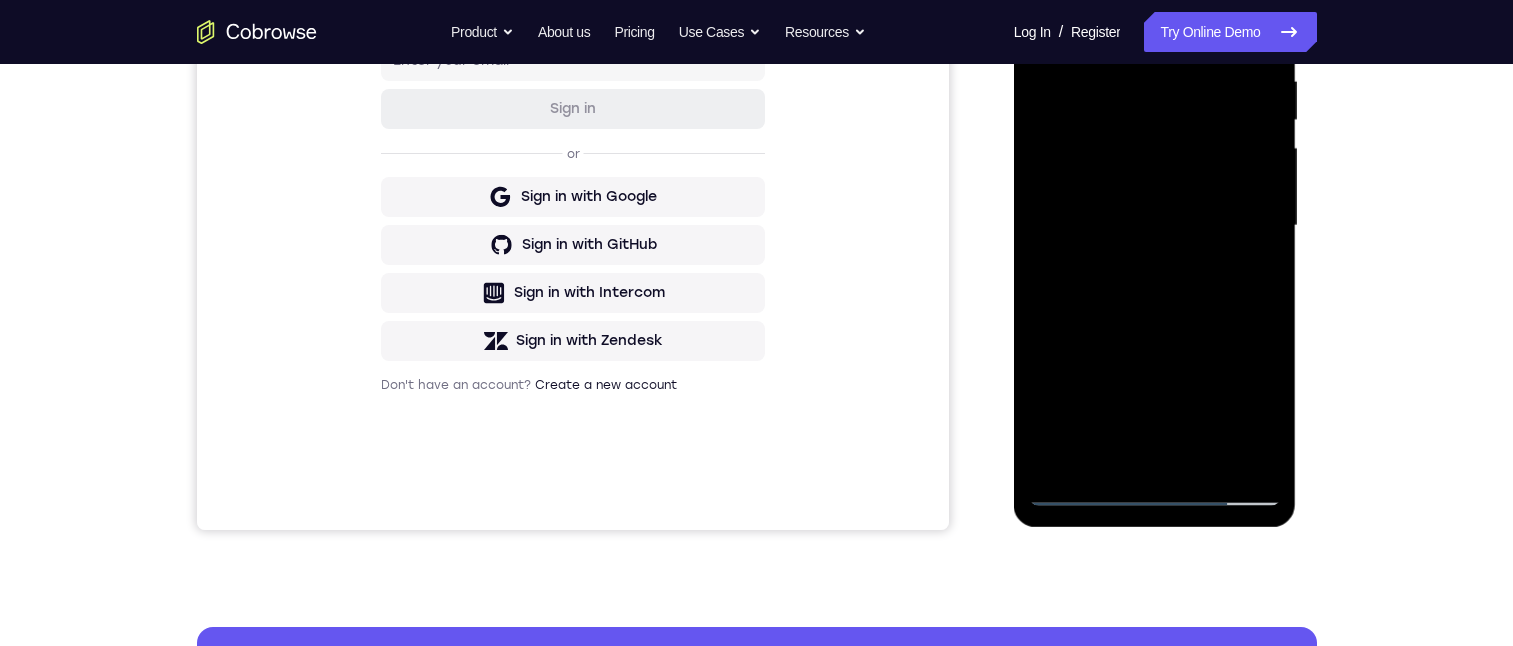 drag, startPoint x: 1117, startPoint y: -9, endPoint x: 1105, endPoint y: -2, distance: 13.892444 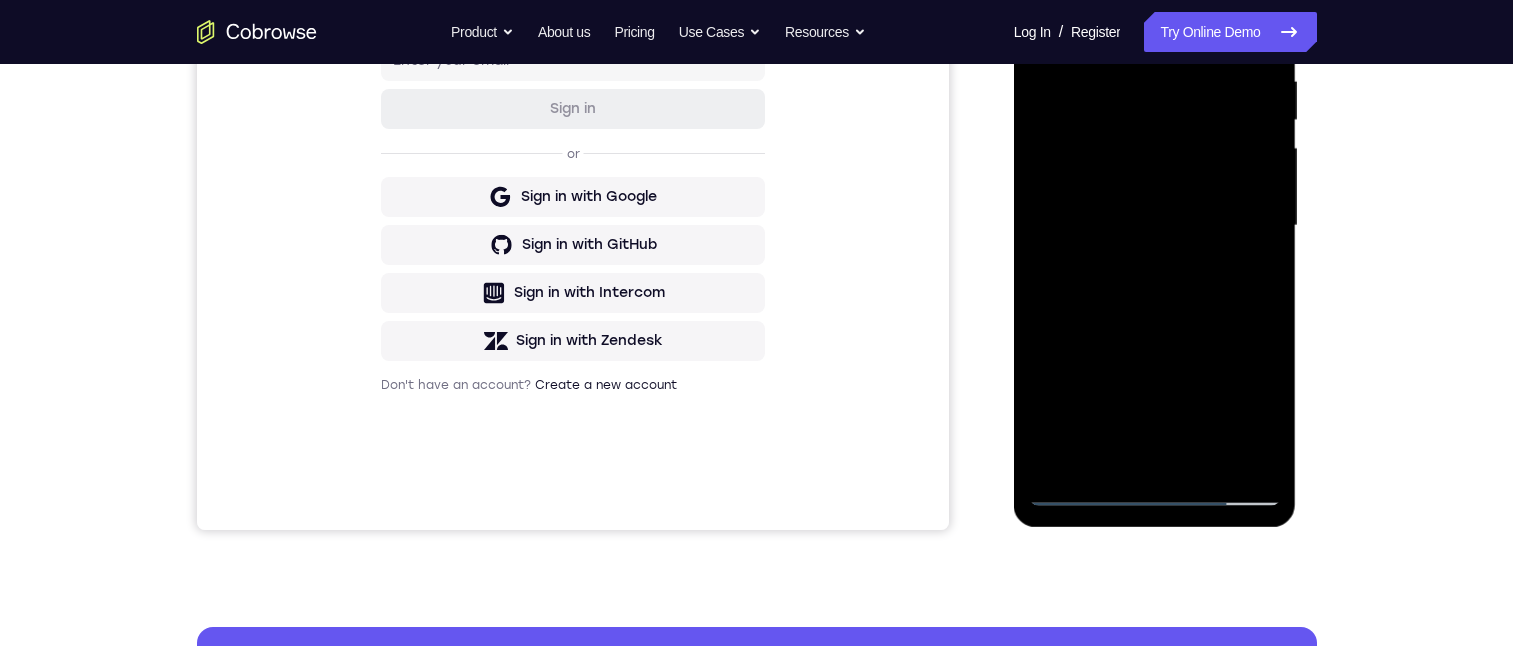 click at bounding box center [1155, 226] 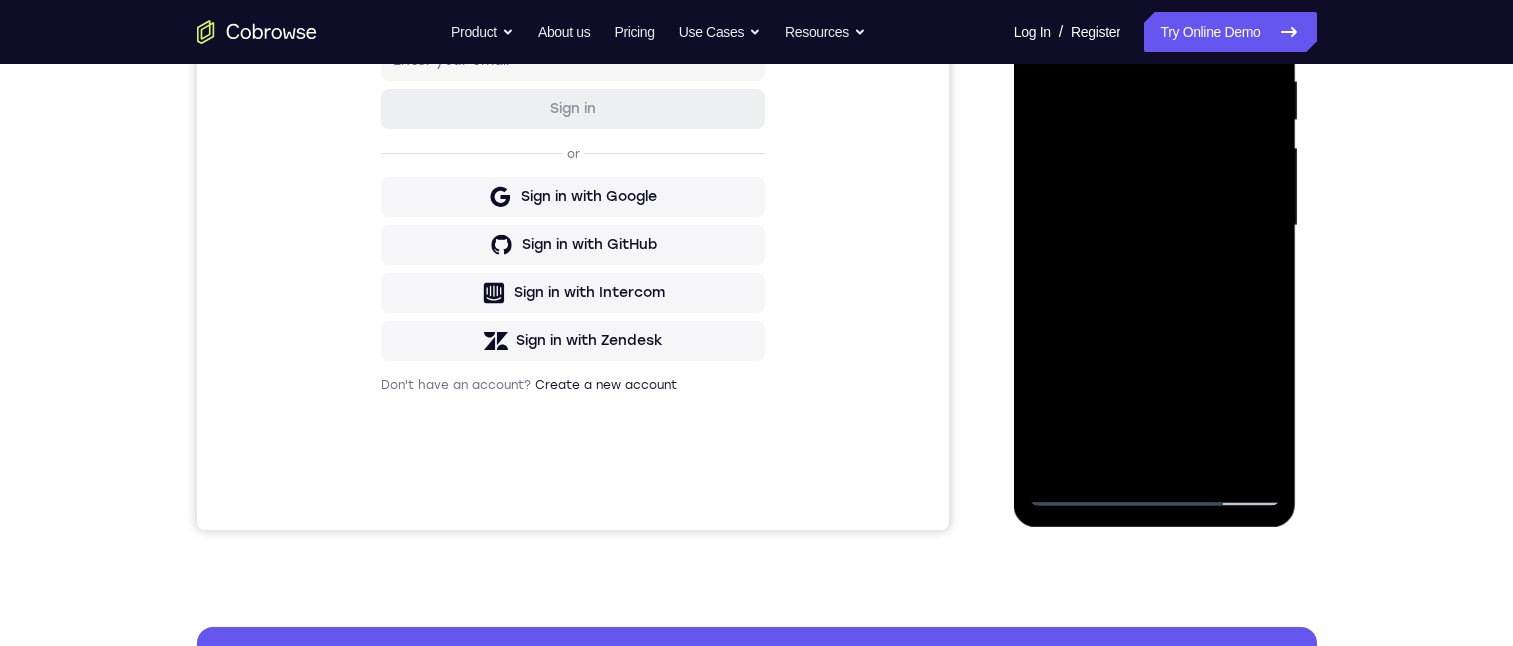 click at bounding box center (1155, 226) 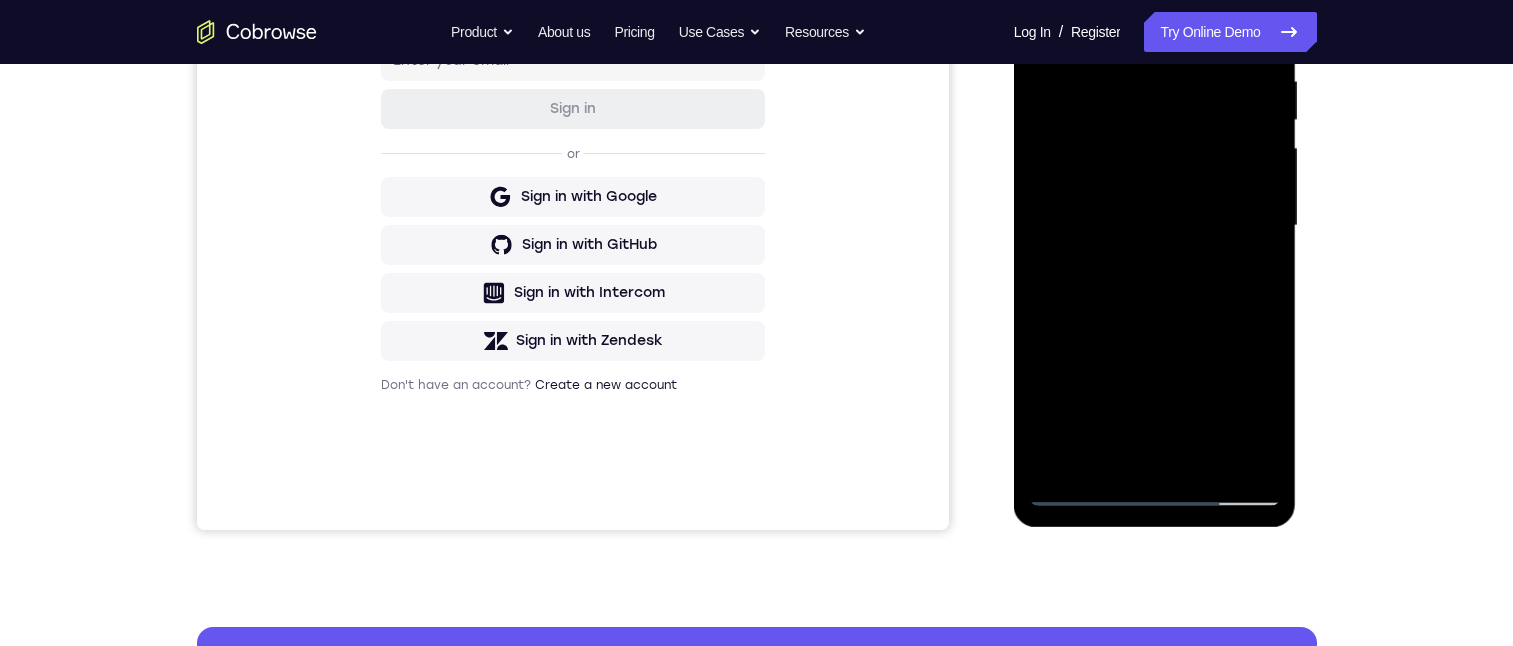 click at bounding box center [1155, 226] 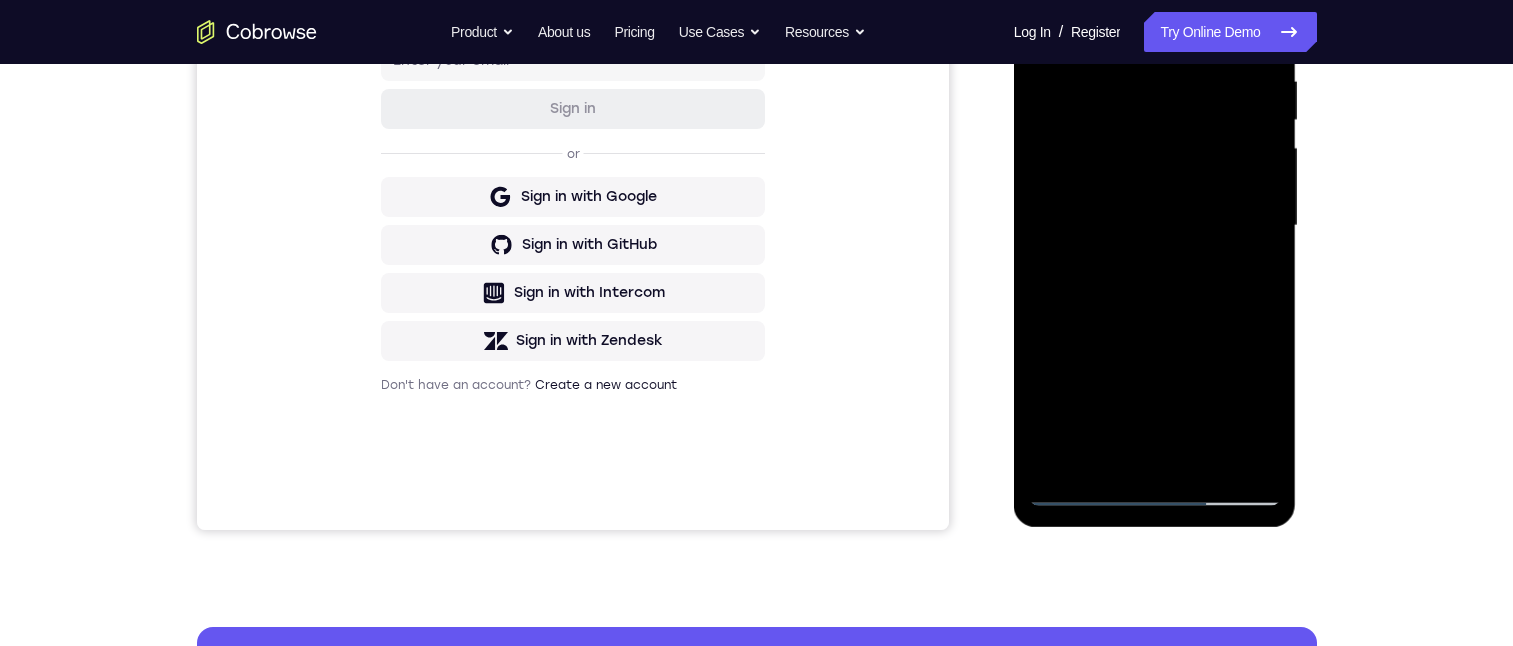 click at bounding box center [1155, 226] 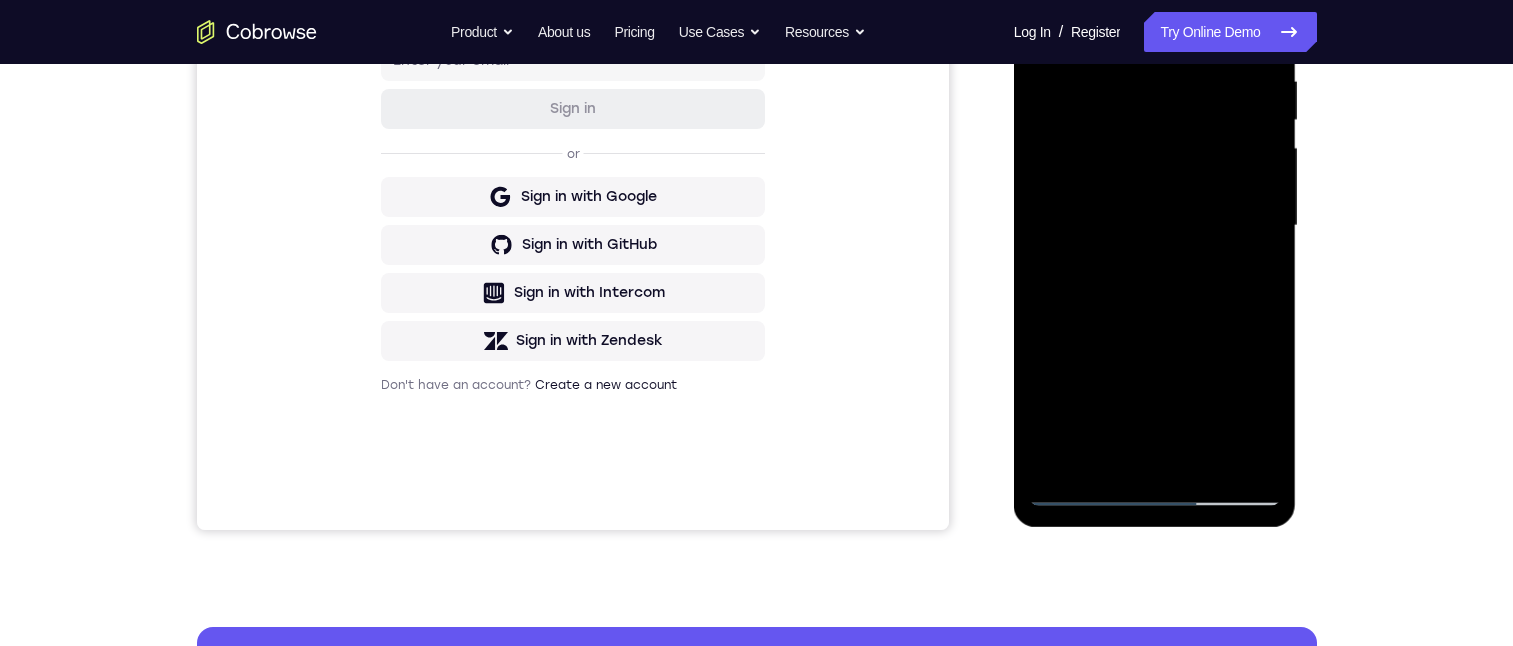 scroll, scrollTop: 200, scrollLeft: 0, axis: vertical 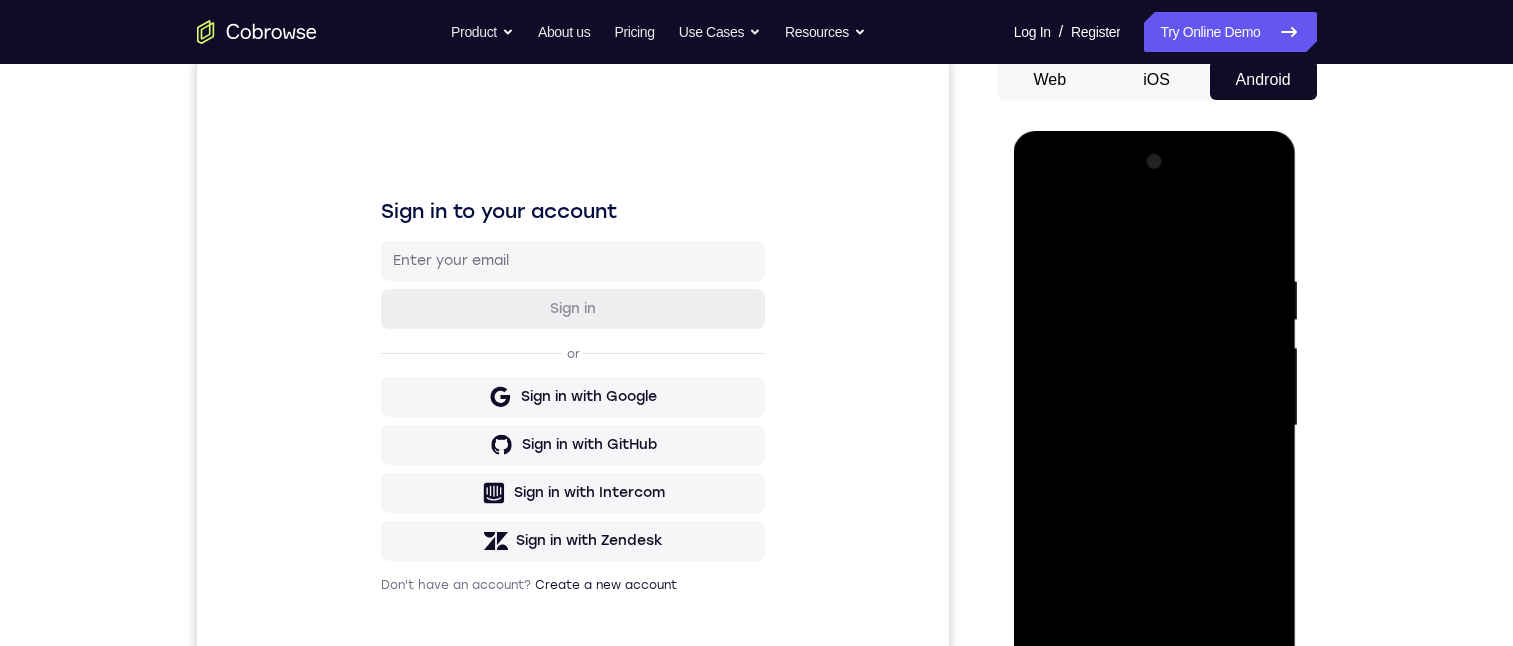 click at bounding box center [1155, 426] 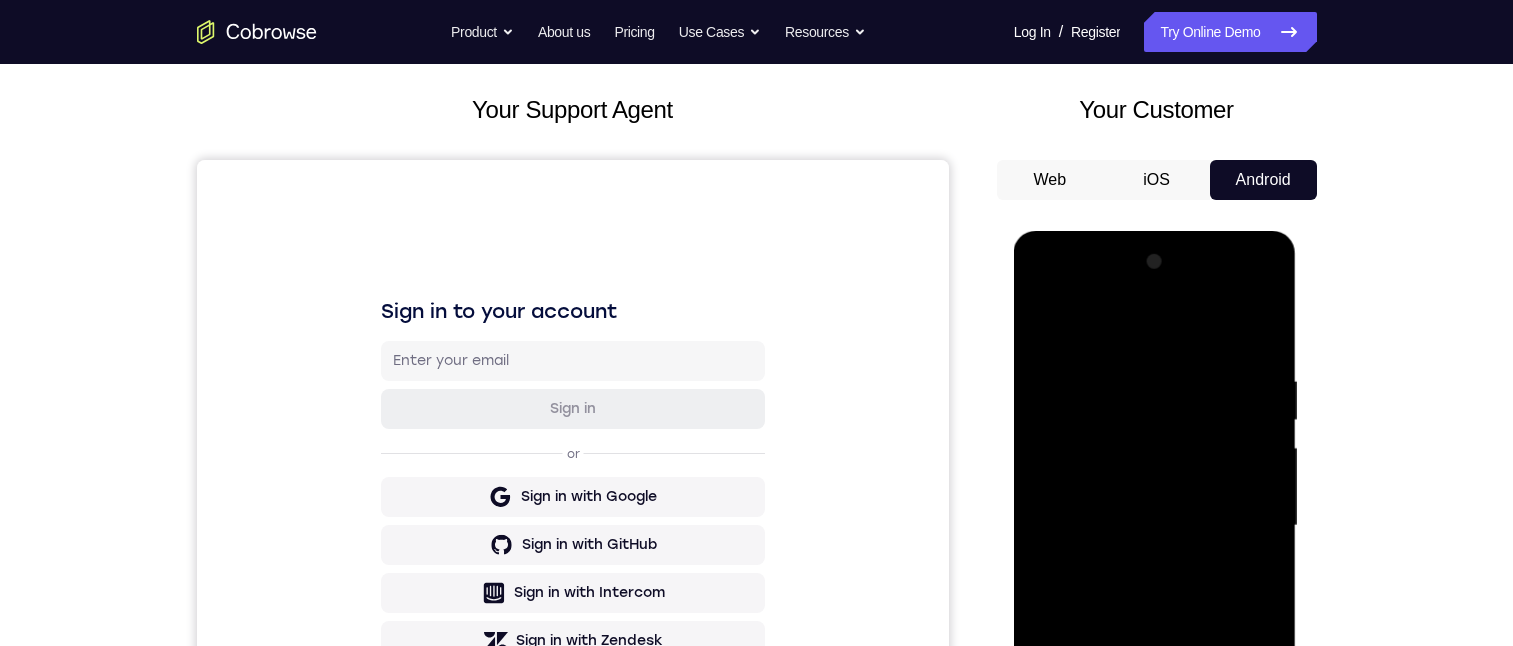 click at bounding box center (1155, 526) 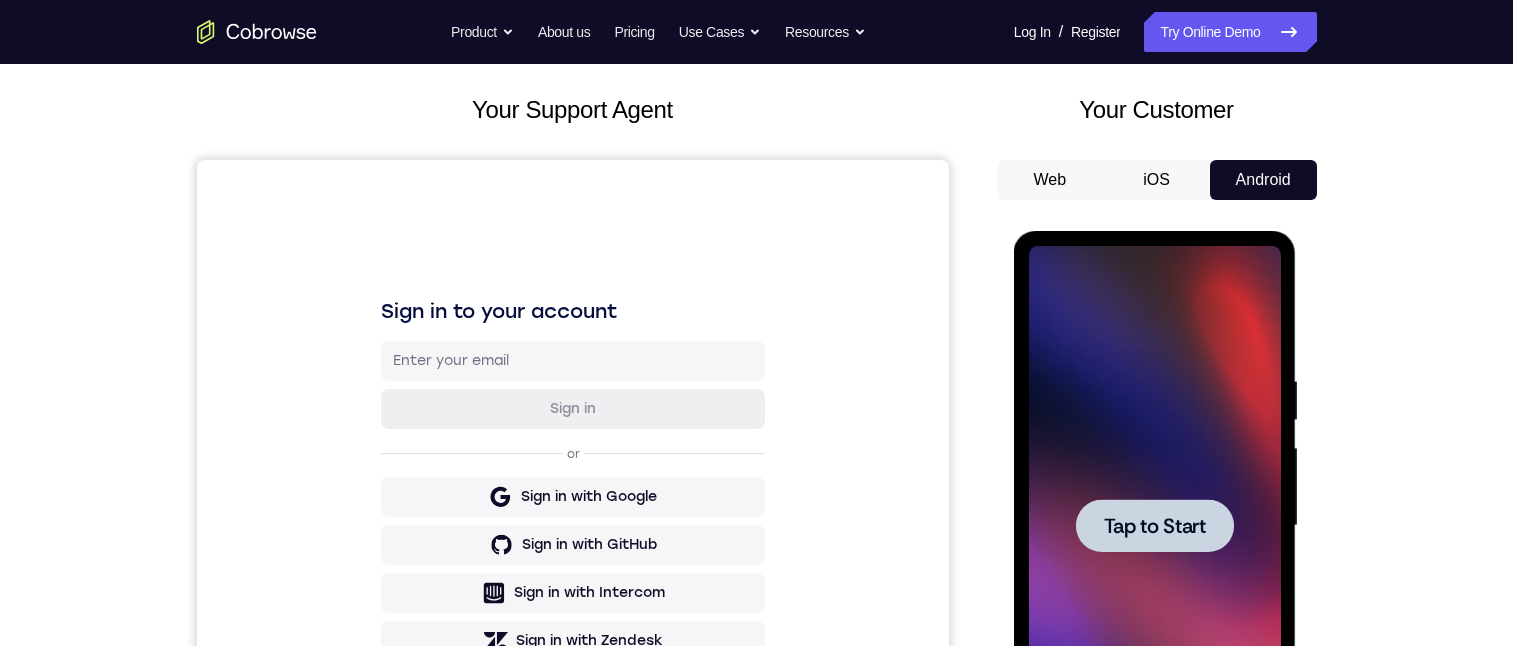 click at bounding box center [1155, 525] 